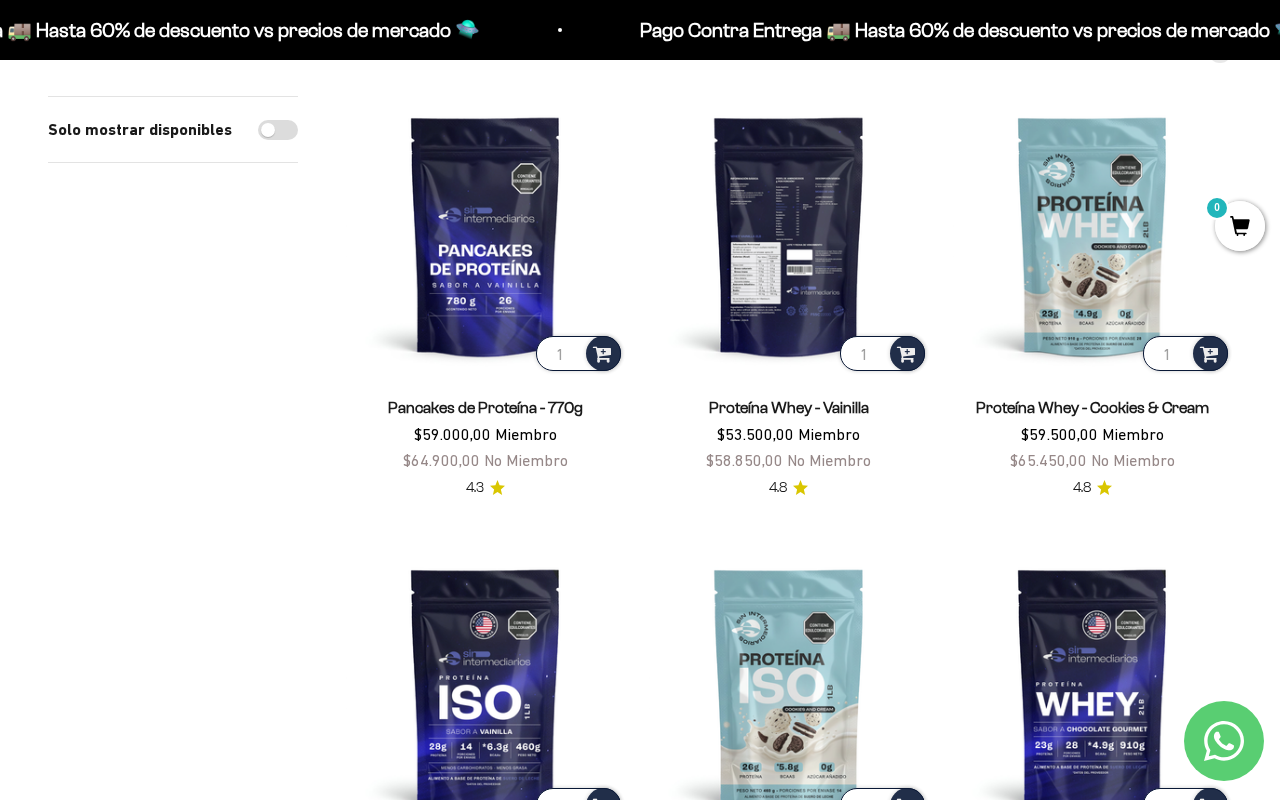 scroll, scrollTop: 220, scrollLeft: 0, axis: vertical 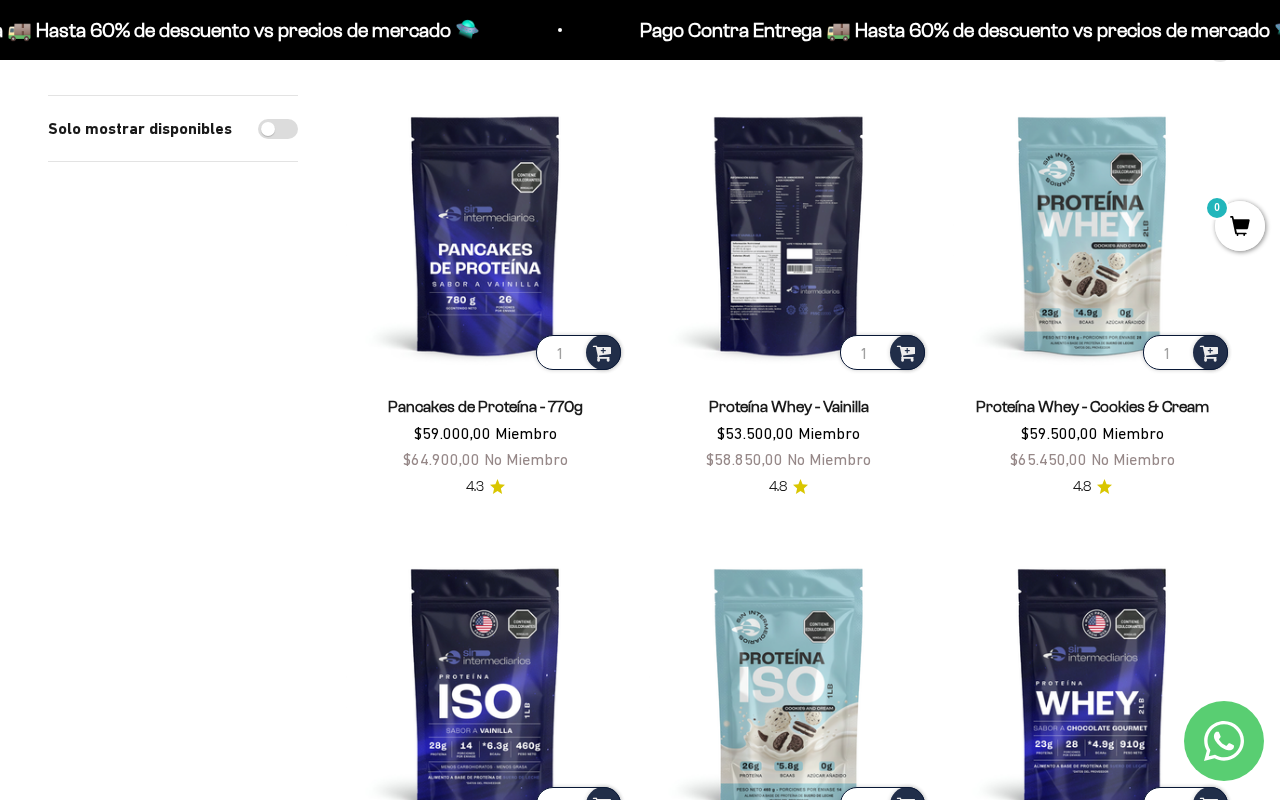 click at bounding box center (788, 234) 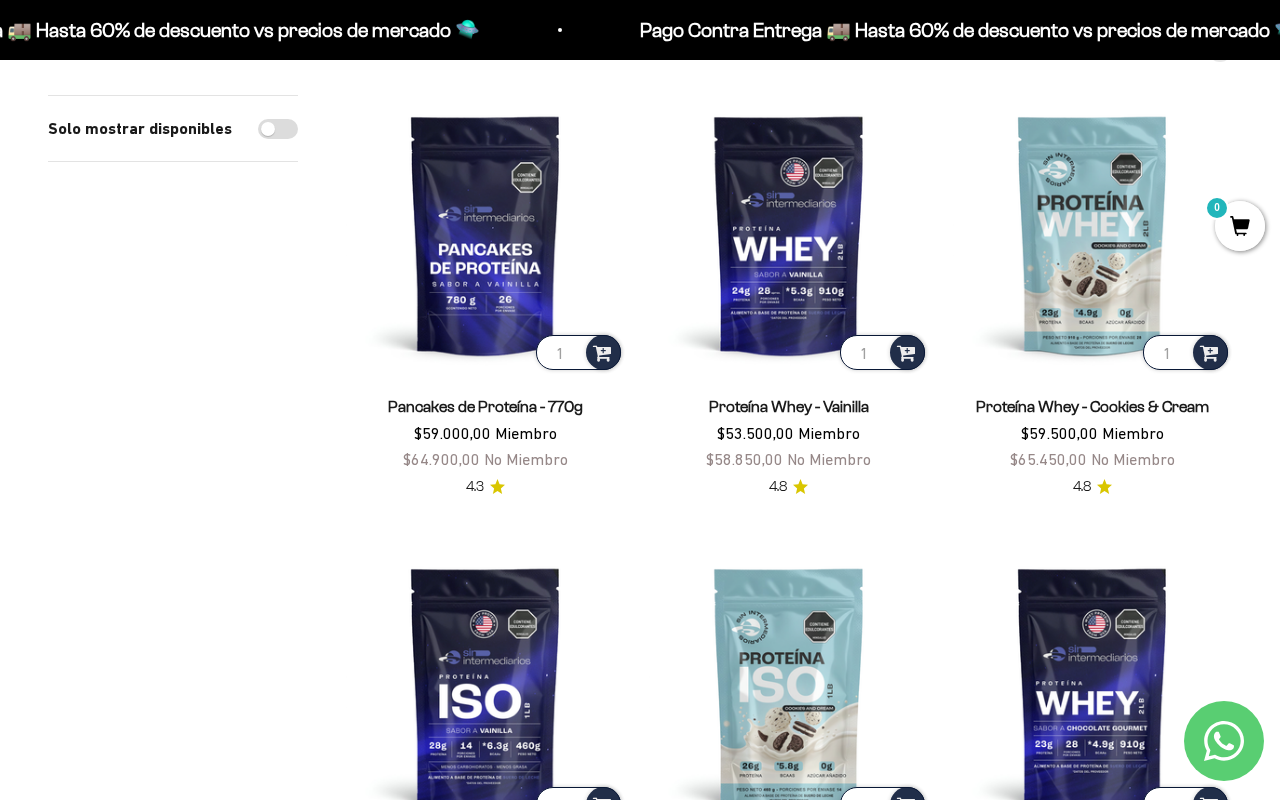 scroll, scrollTop: 233, scrollLeft: 0, axis: vertical 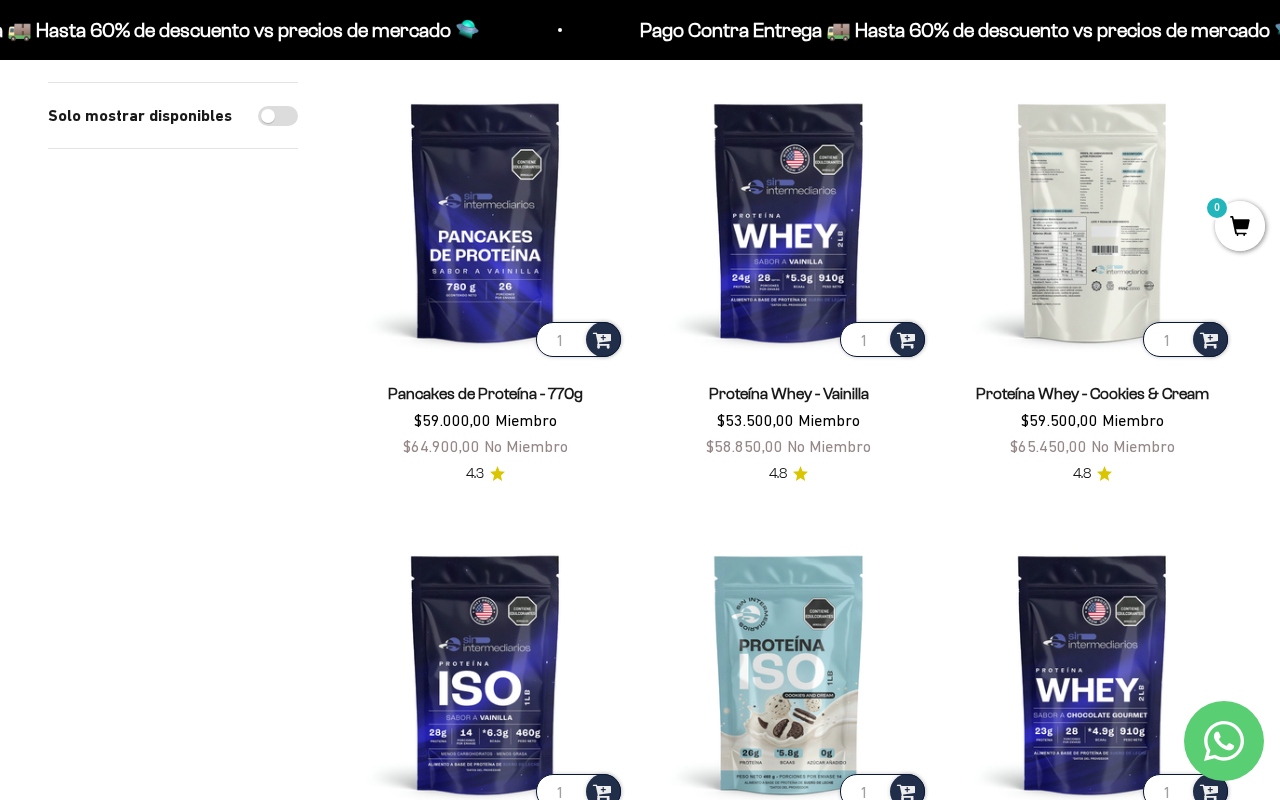 click at bounding box center (1092, 221) 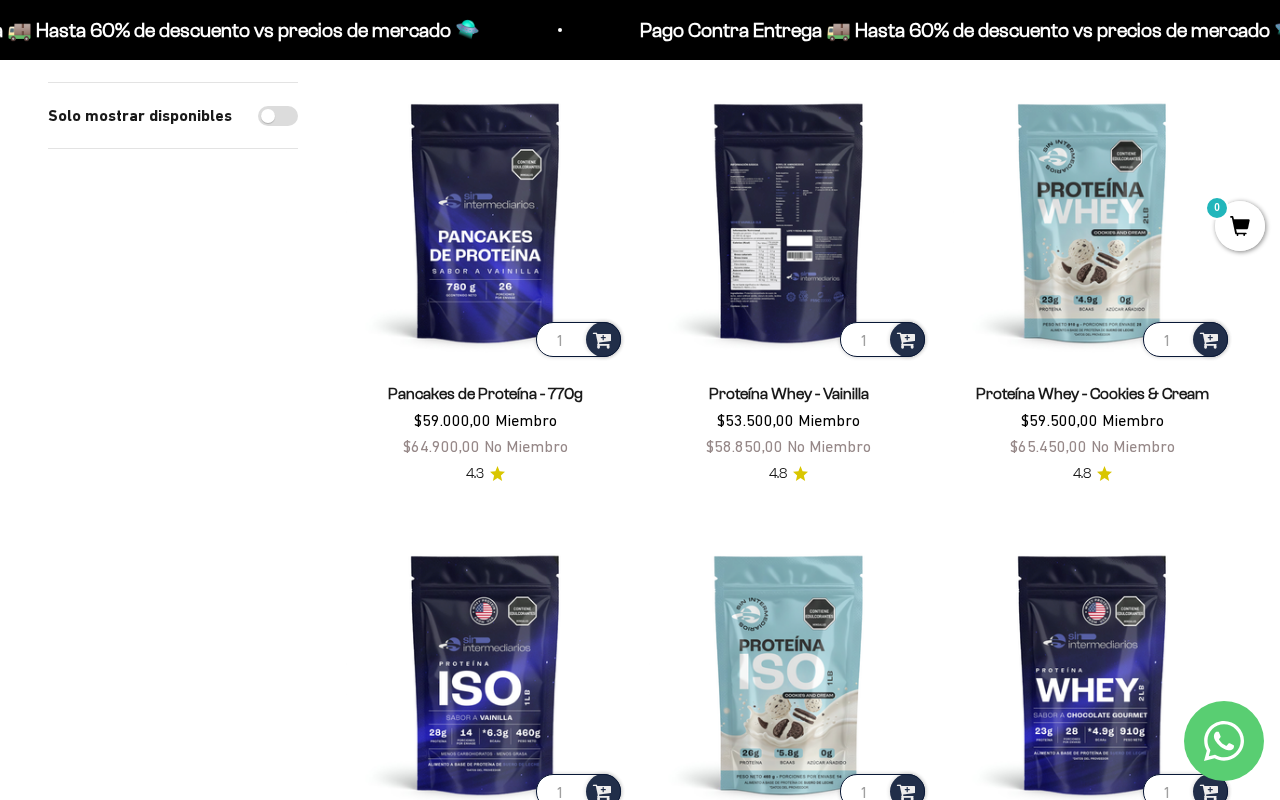 click at bounding box center [788, 221] 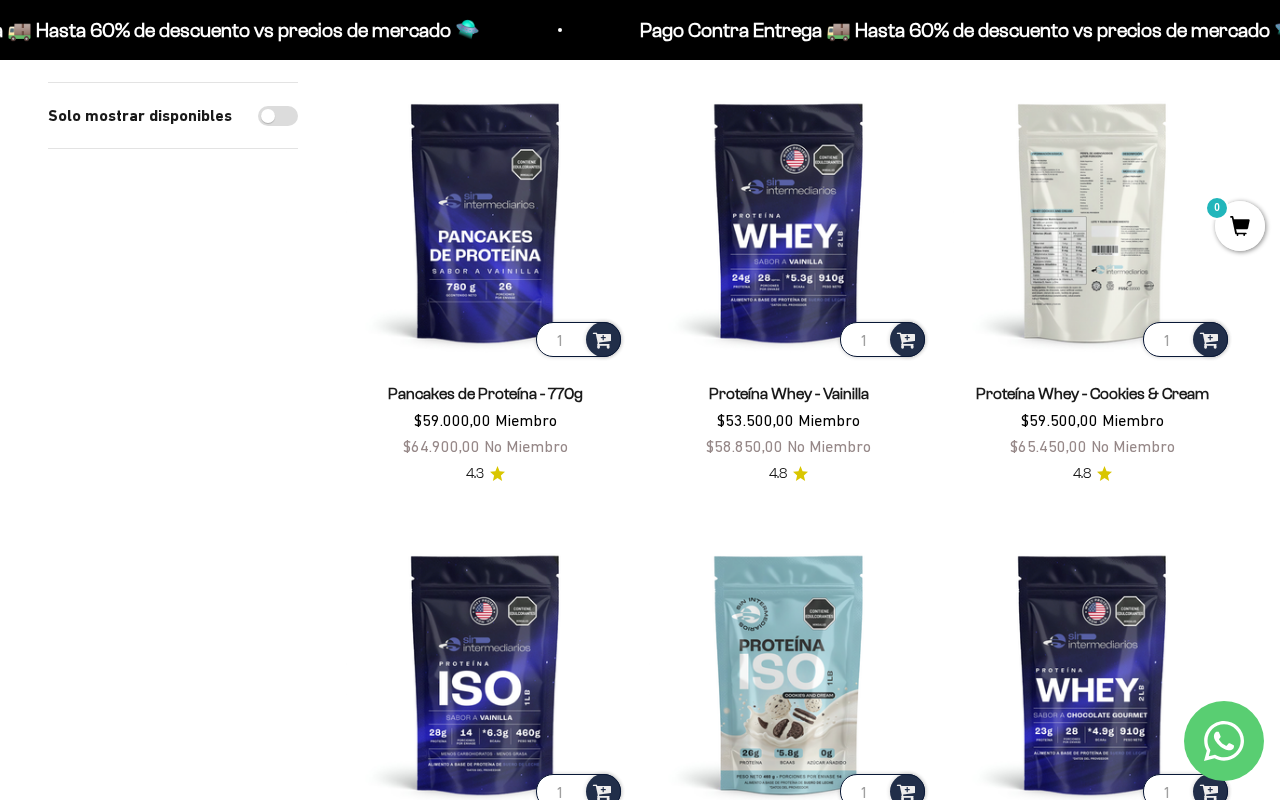 click at bounding box center [1092, 221] 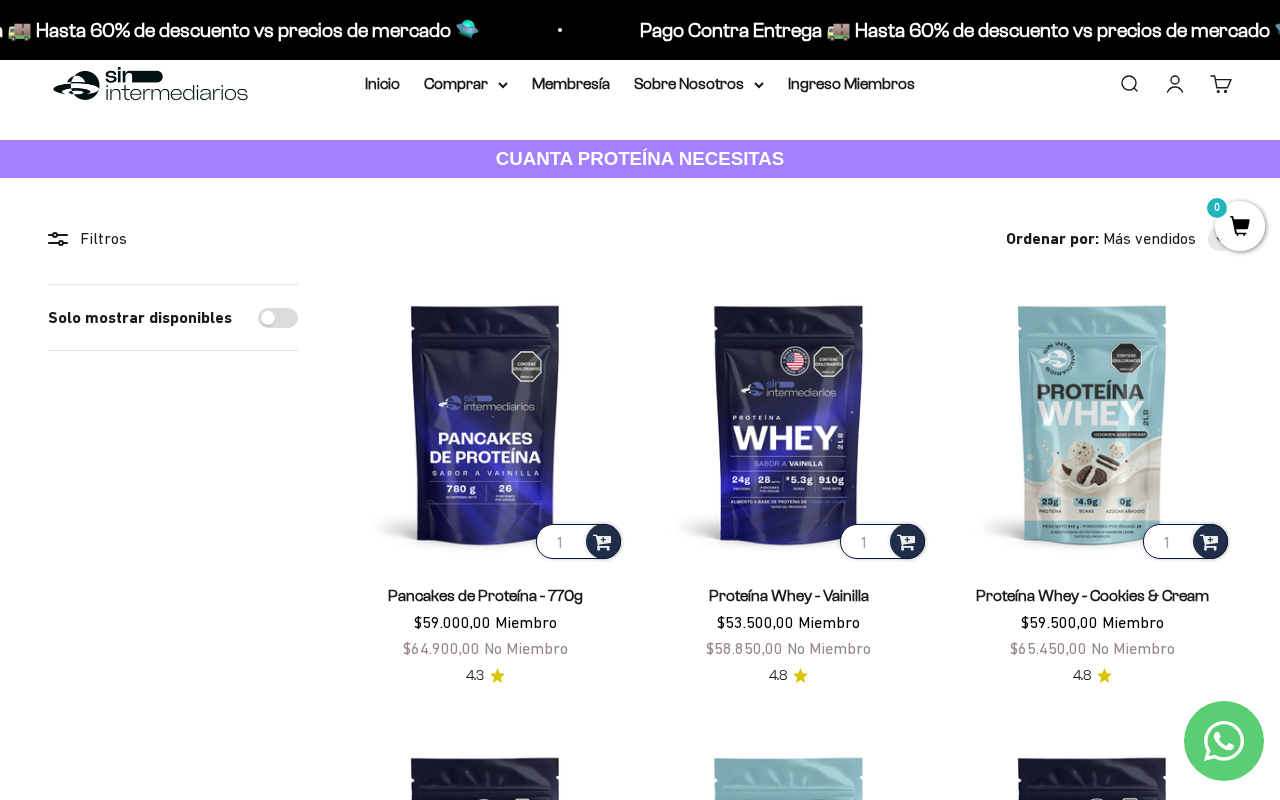 scroll, scrollTop: 36, scrollLeft: 0, axis: vertical 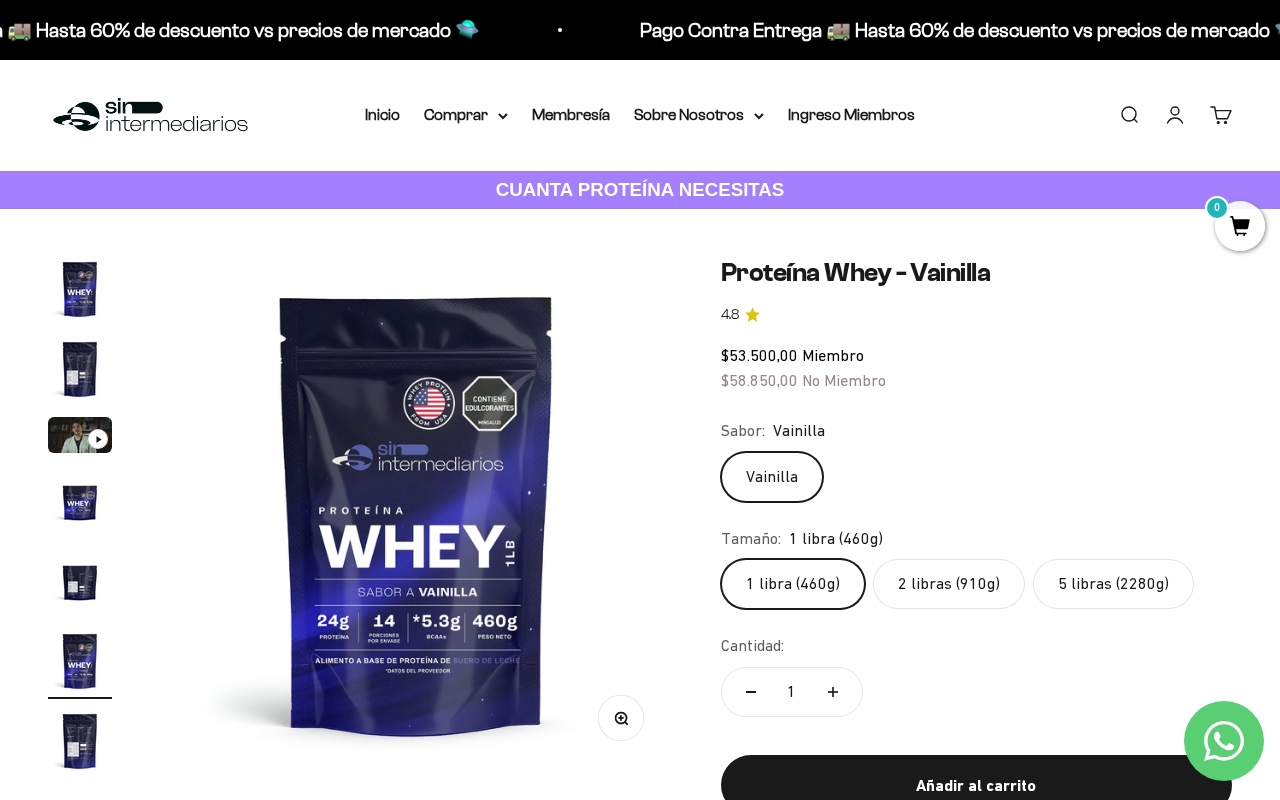 click at bounding box center [416, 513] 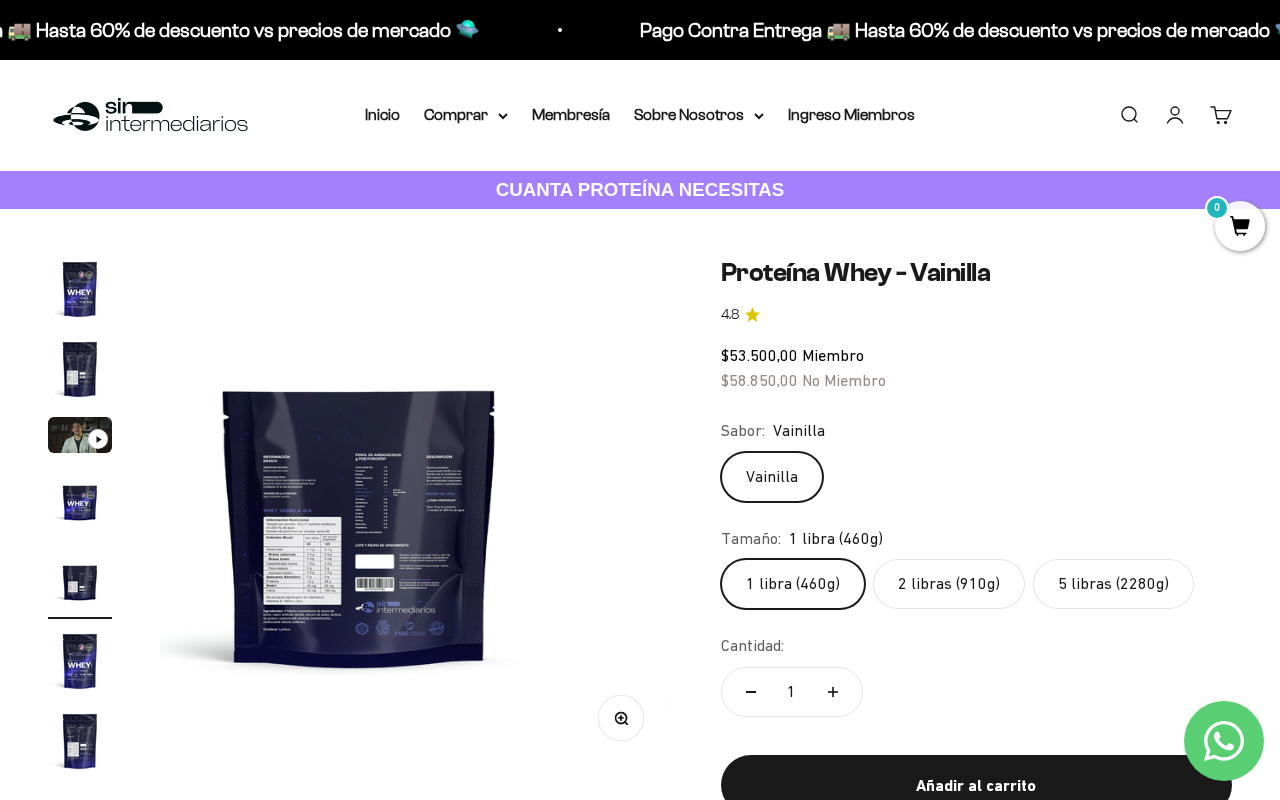 scroll, scrollTop: 0, scrollLeft: 2099, axis: horizontal 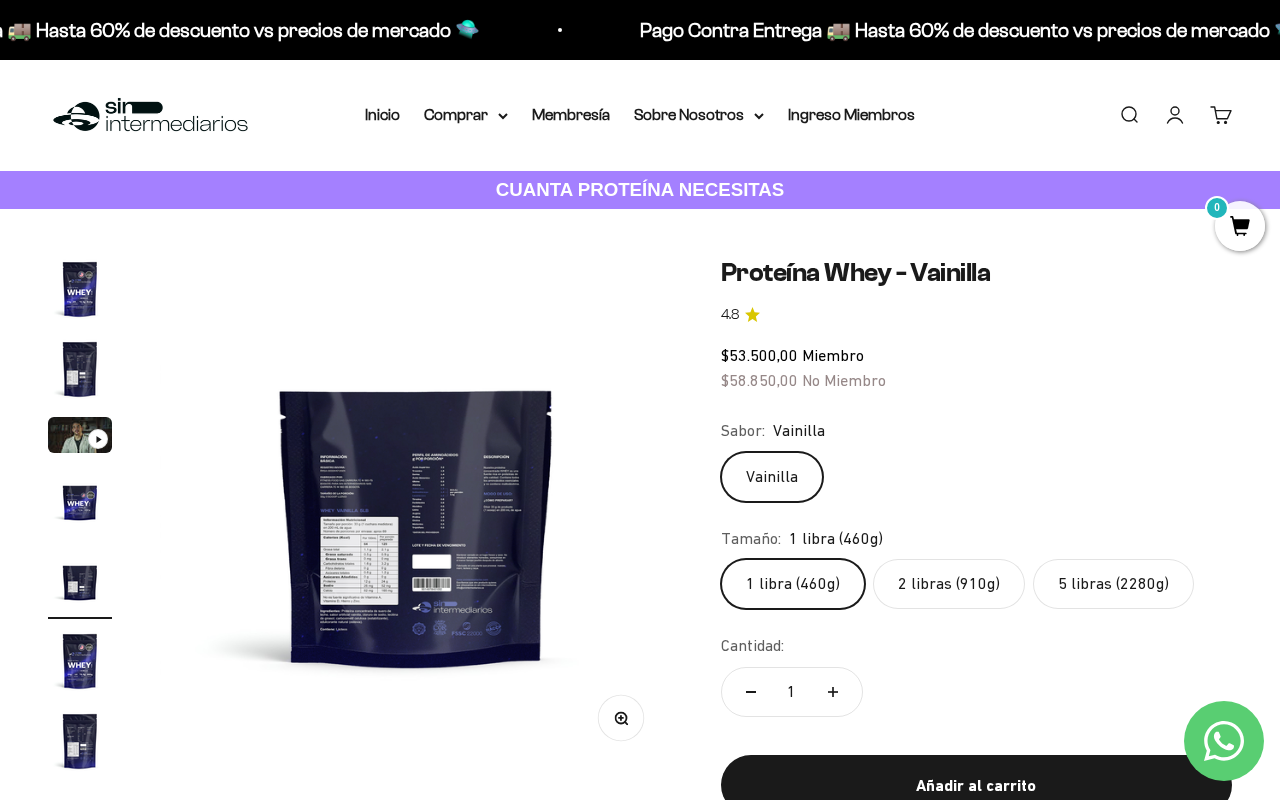 click at bounding box center [80, 289] 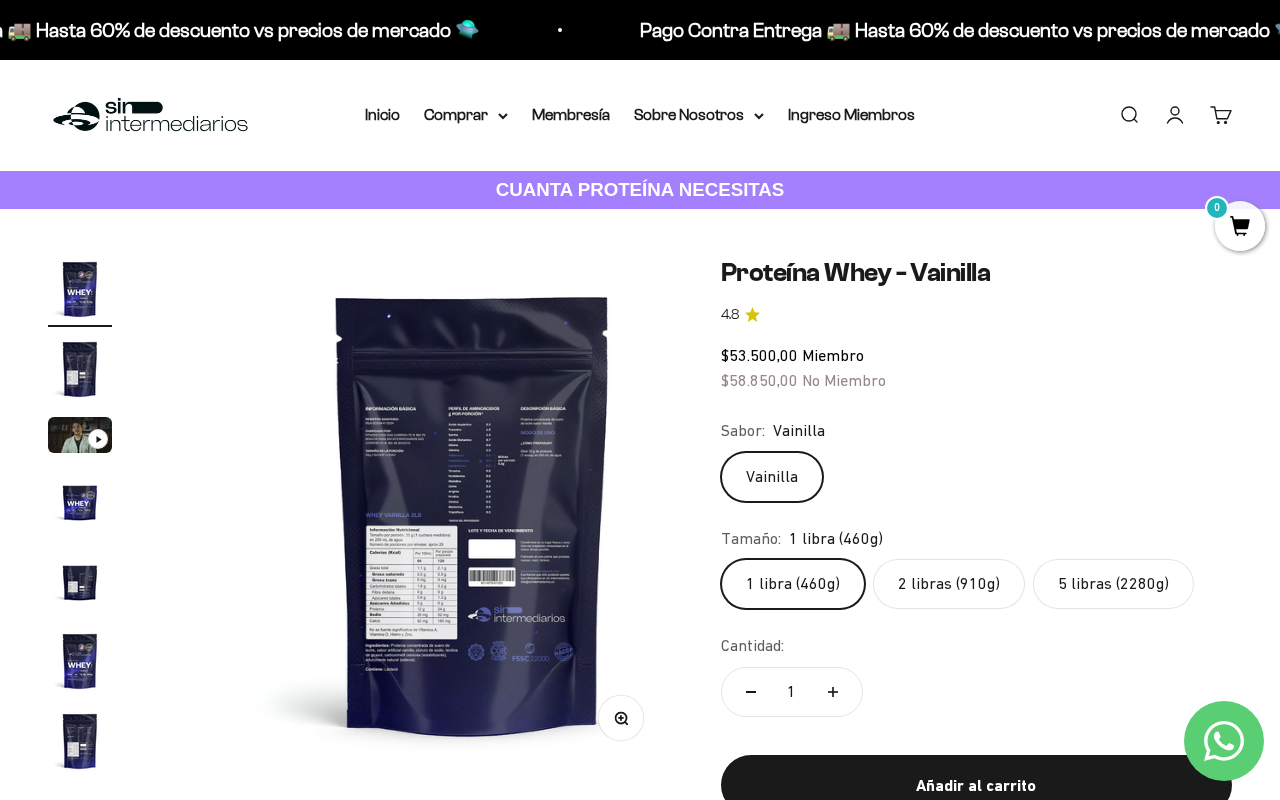 scroll, scrollTop: 0, scrollLeft: 0, axis: both 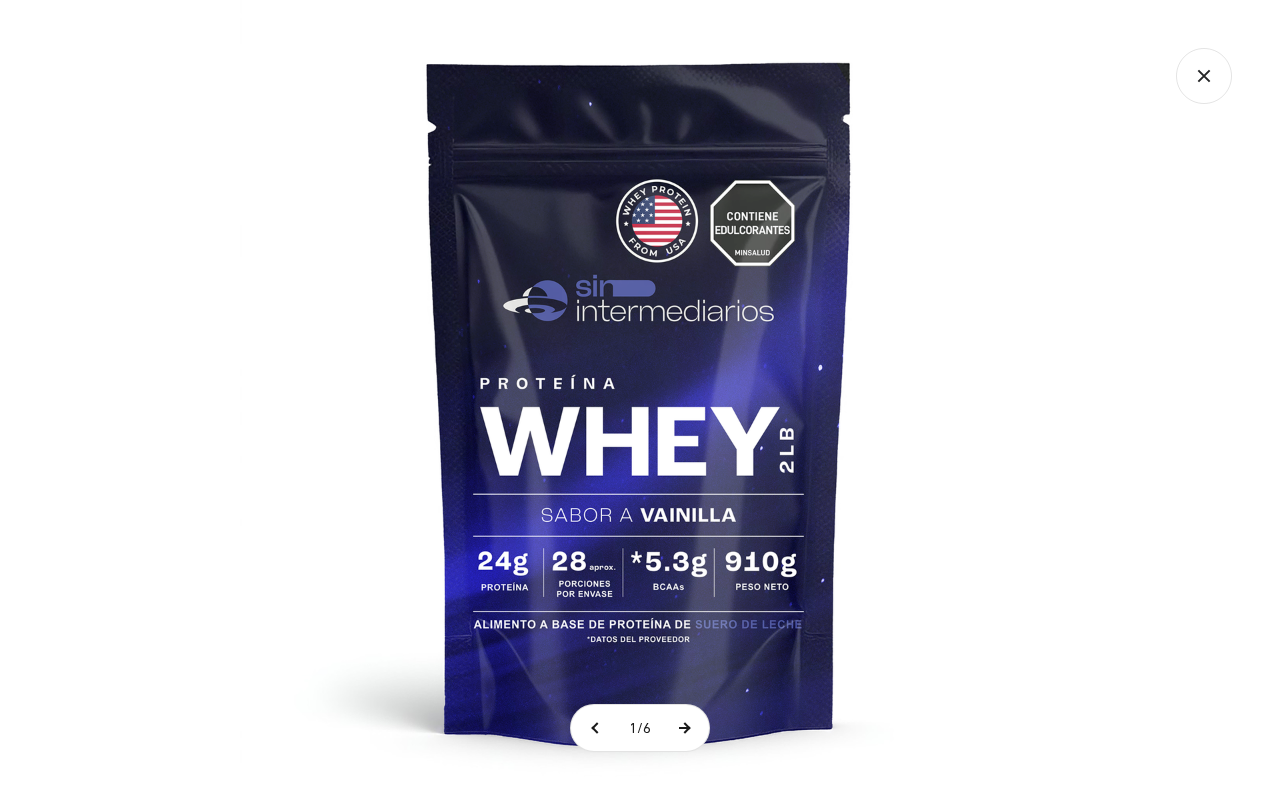 click at bounding box center [684, 728] 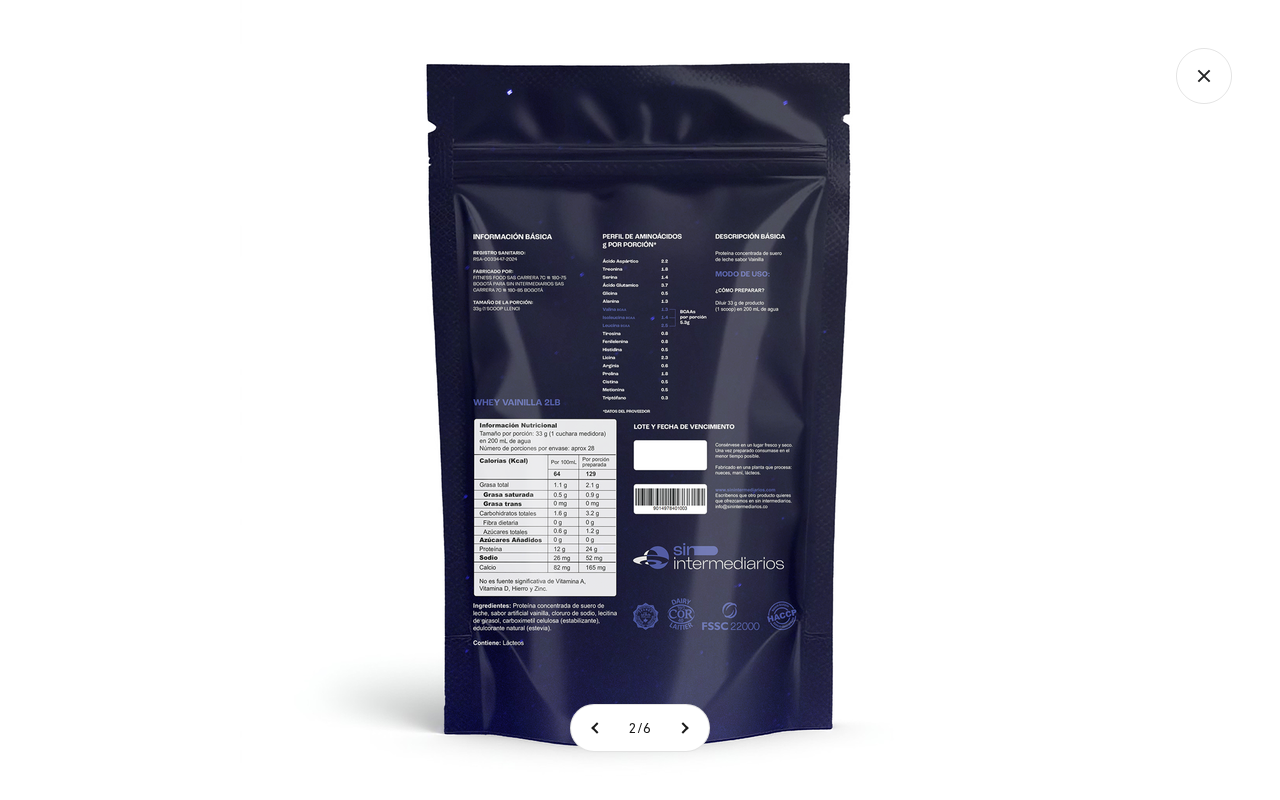 click at bounding box center [640, 400] 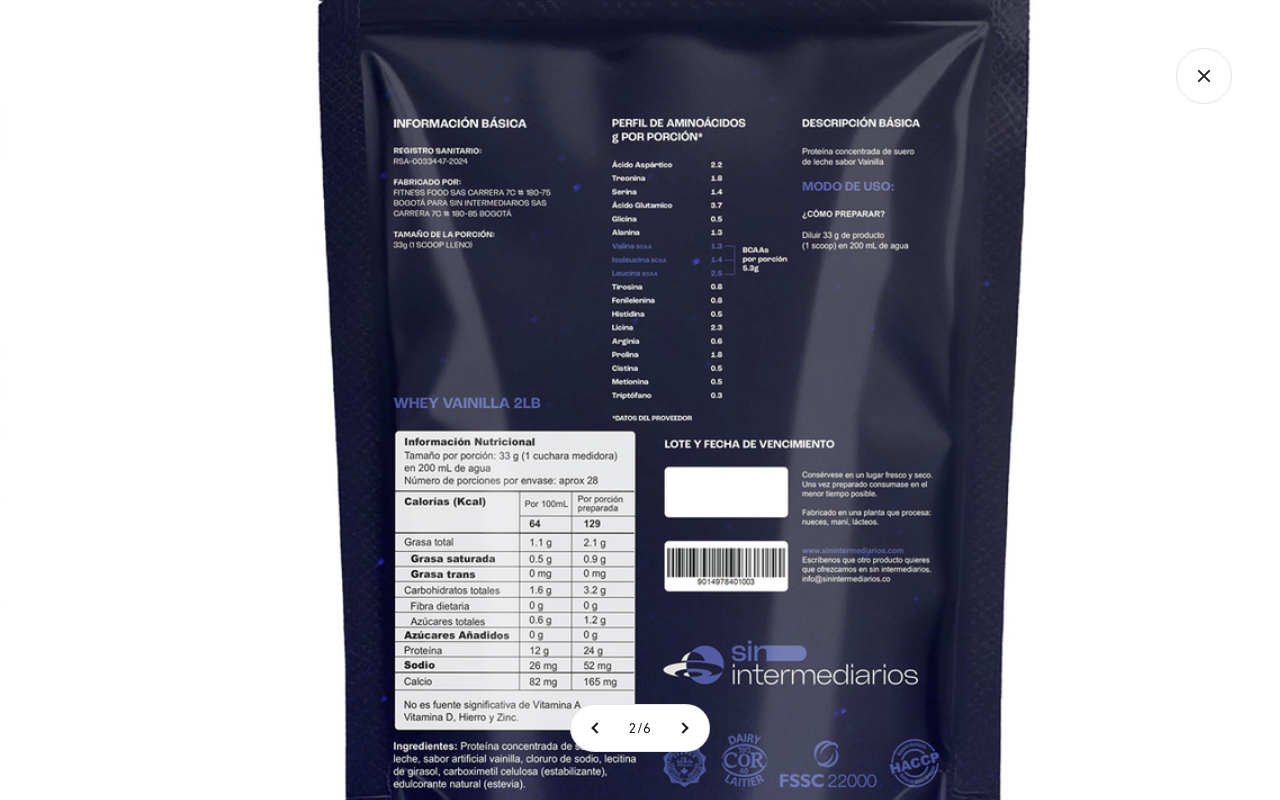 click at bounding box center [675, 399] 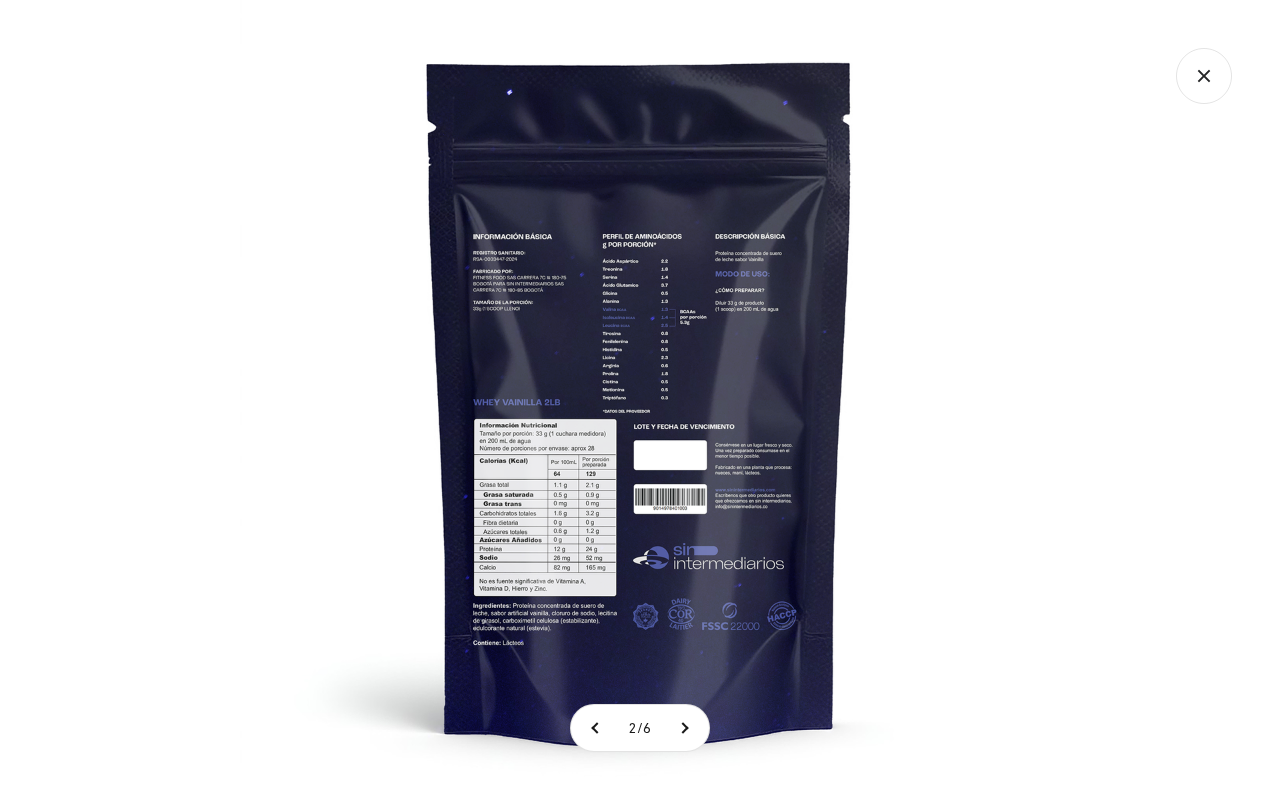 click 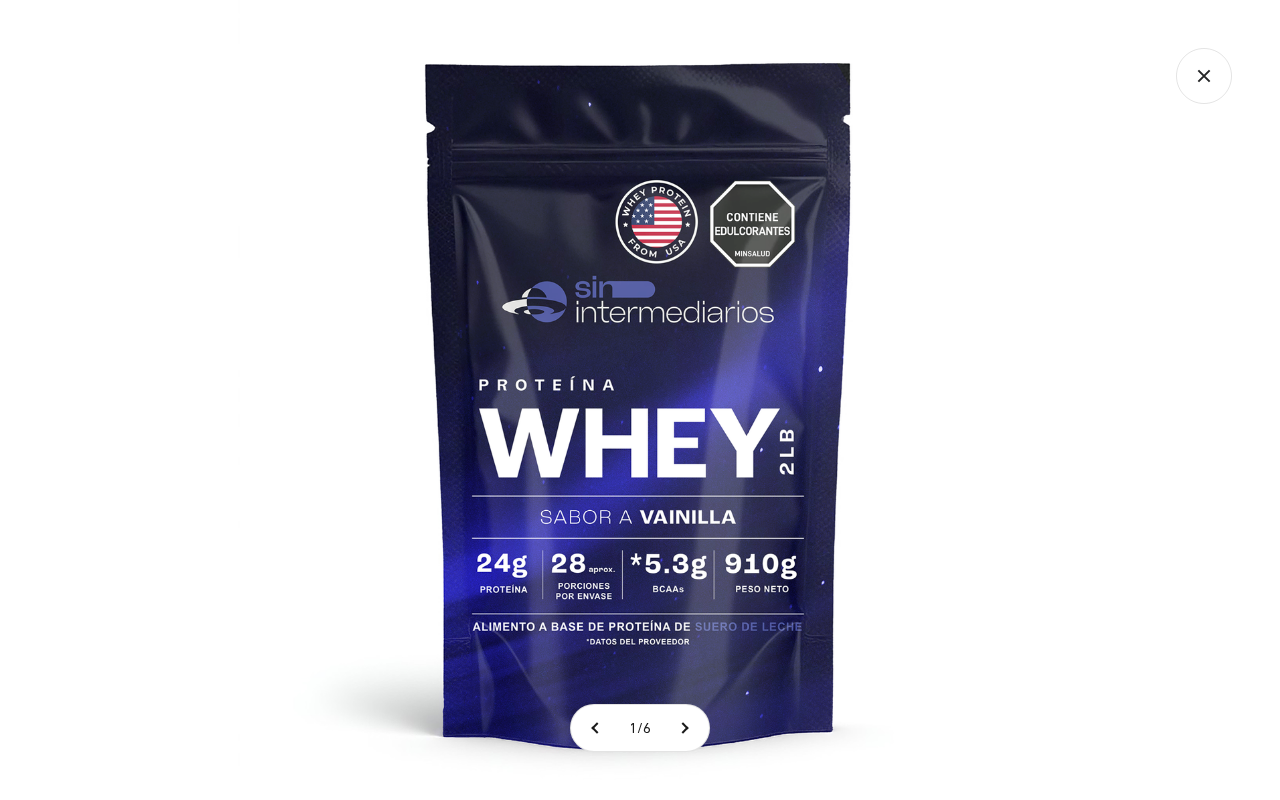 click at bounding box center [640, 400] 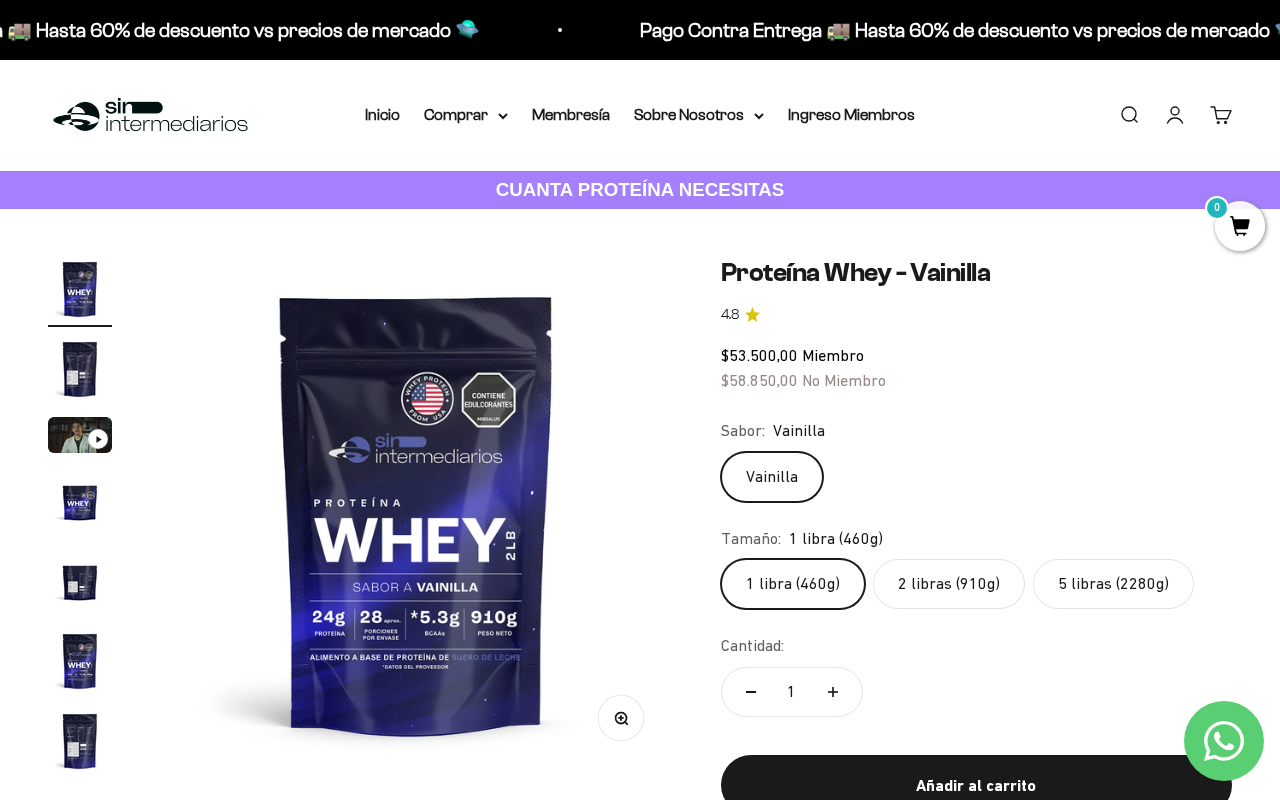 click on "1 libra (460g)" 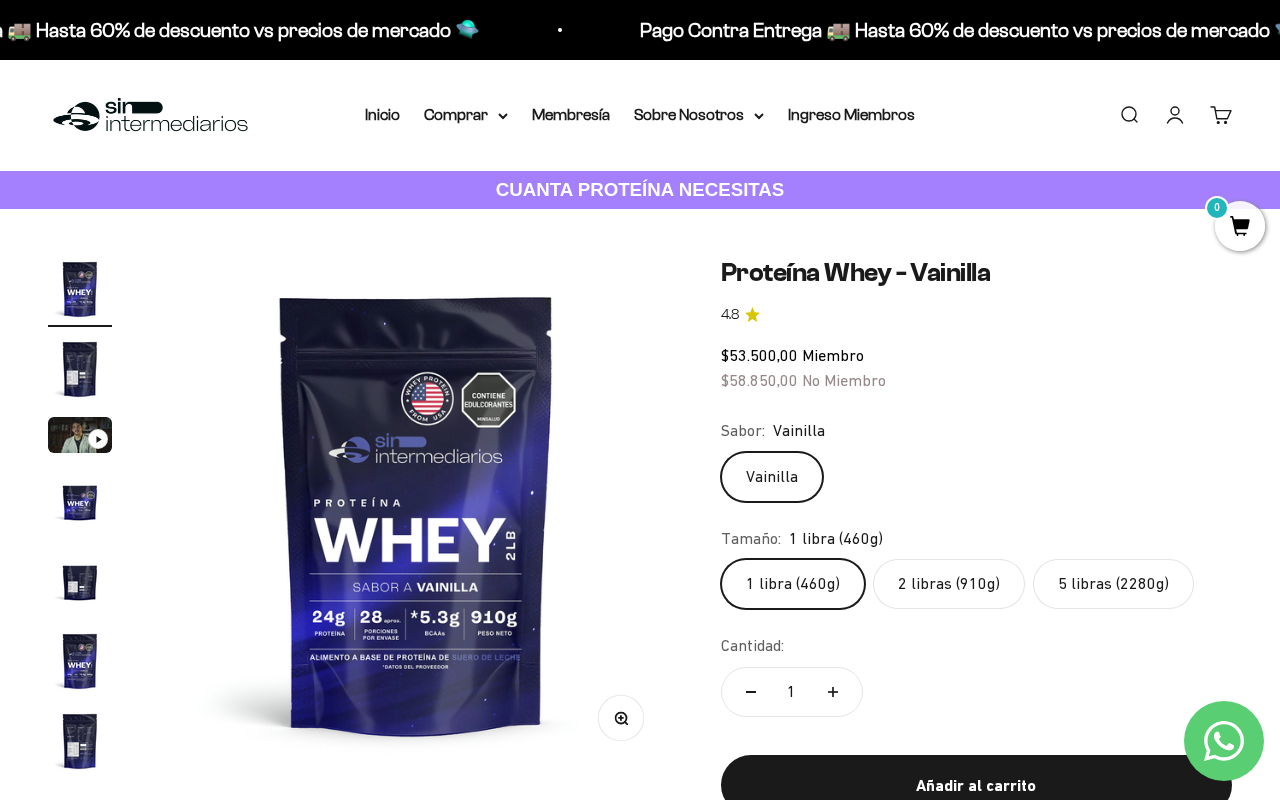 click on "2 libras (910g)" 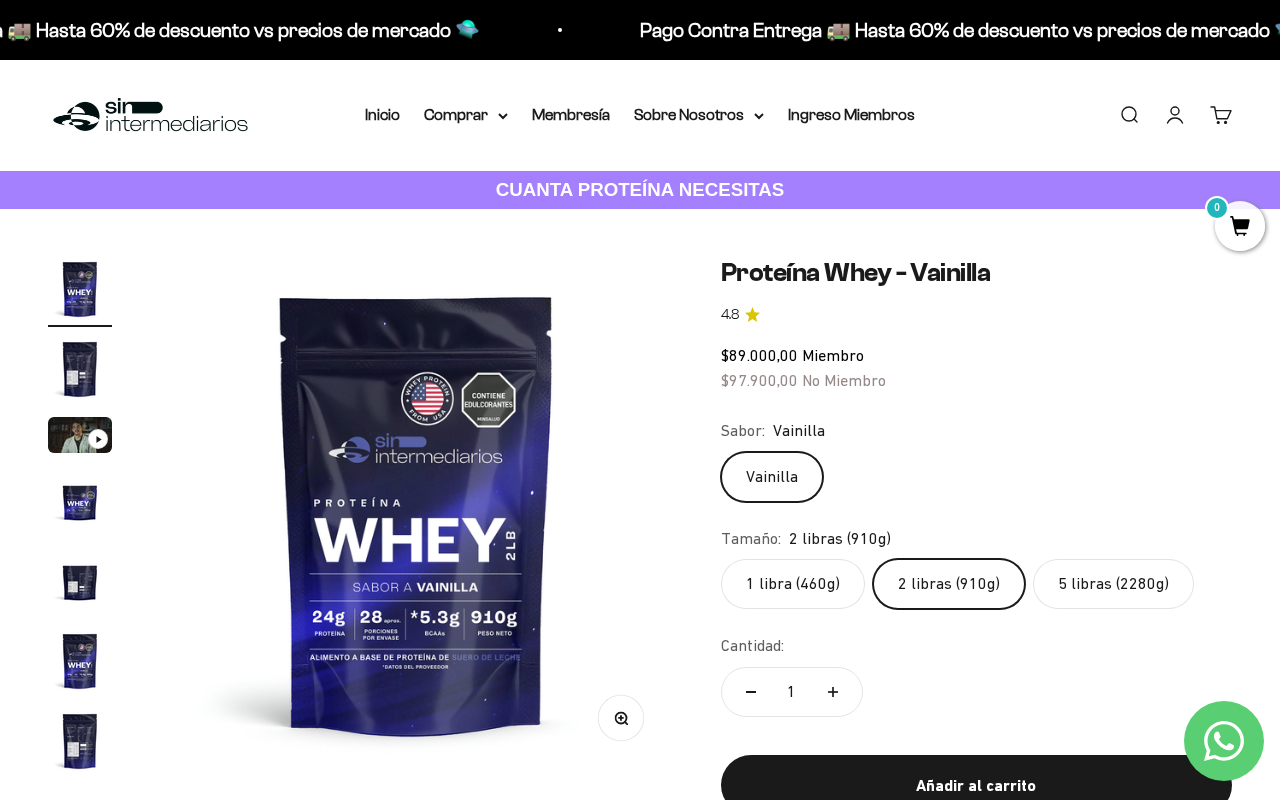 click on "5 libras (2280g)" 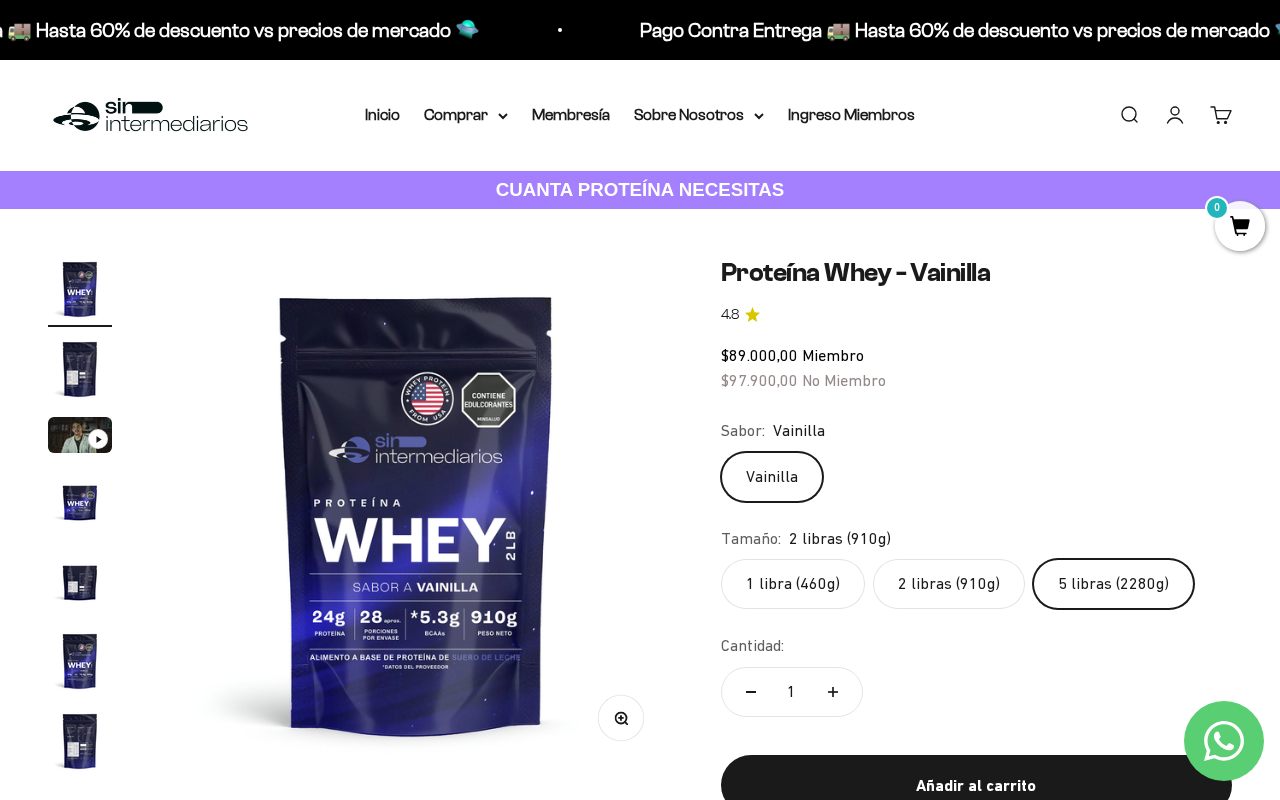 scroll, scrollTop: 0, scrollLeft: 1574, axis: horizontal 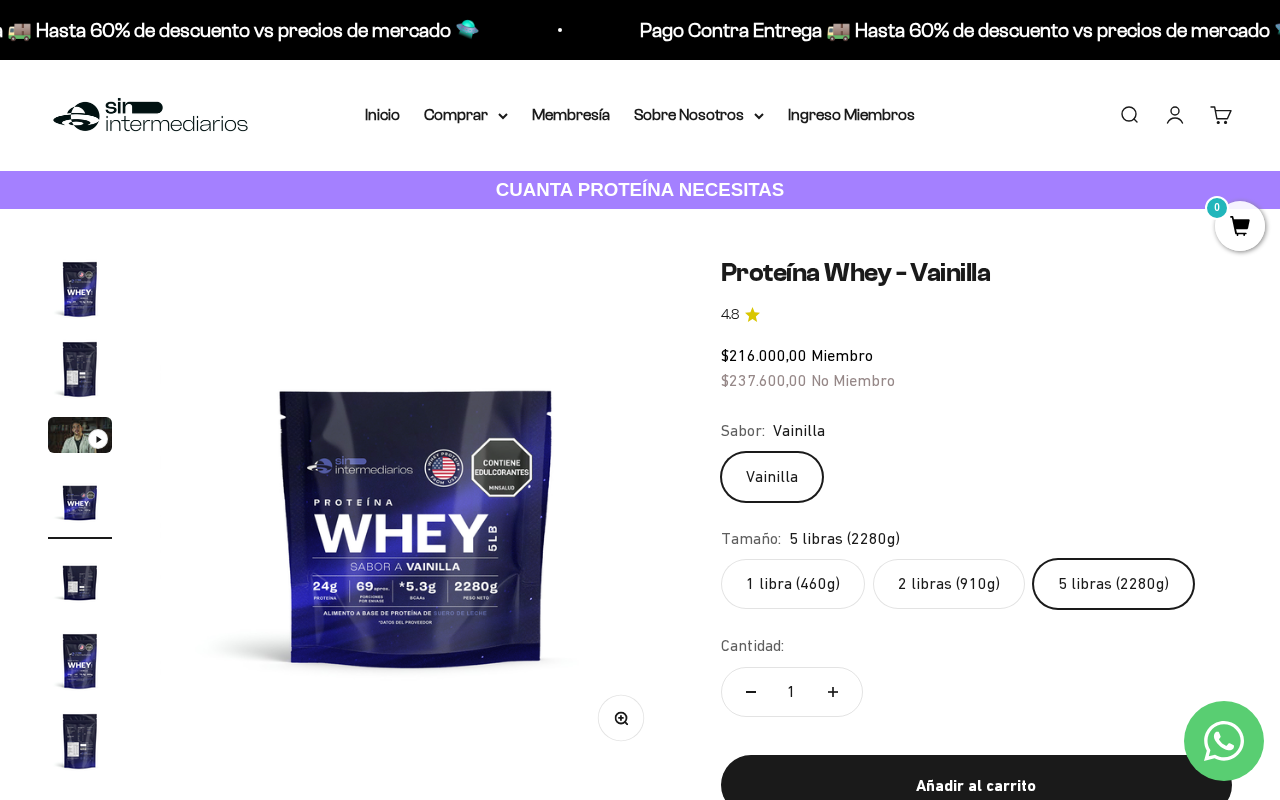 click on "2 libras (910g)" 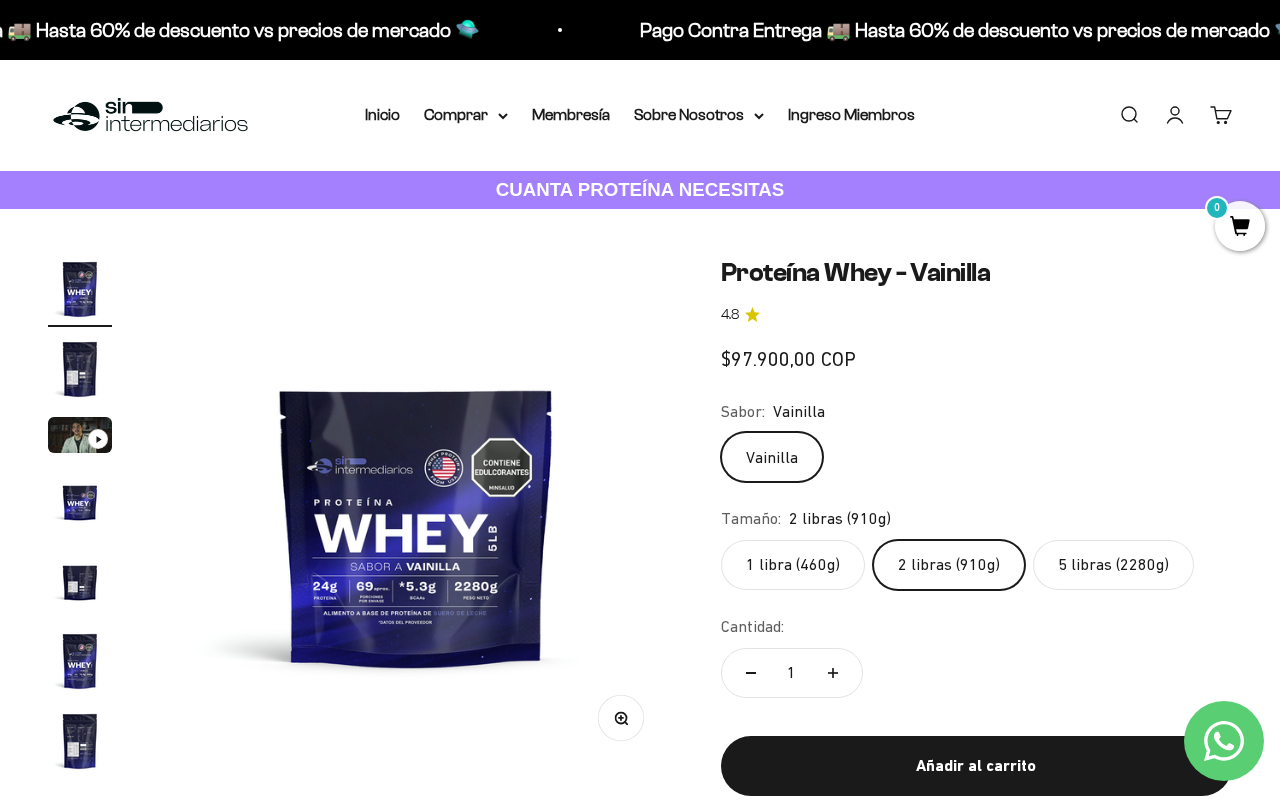 scroll, scrollTop: 0, scrollLeft: 0, axis: both 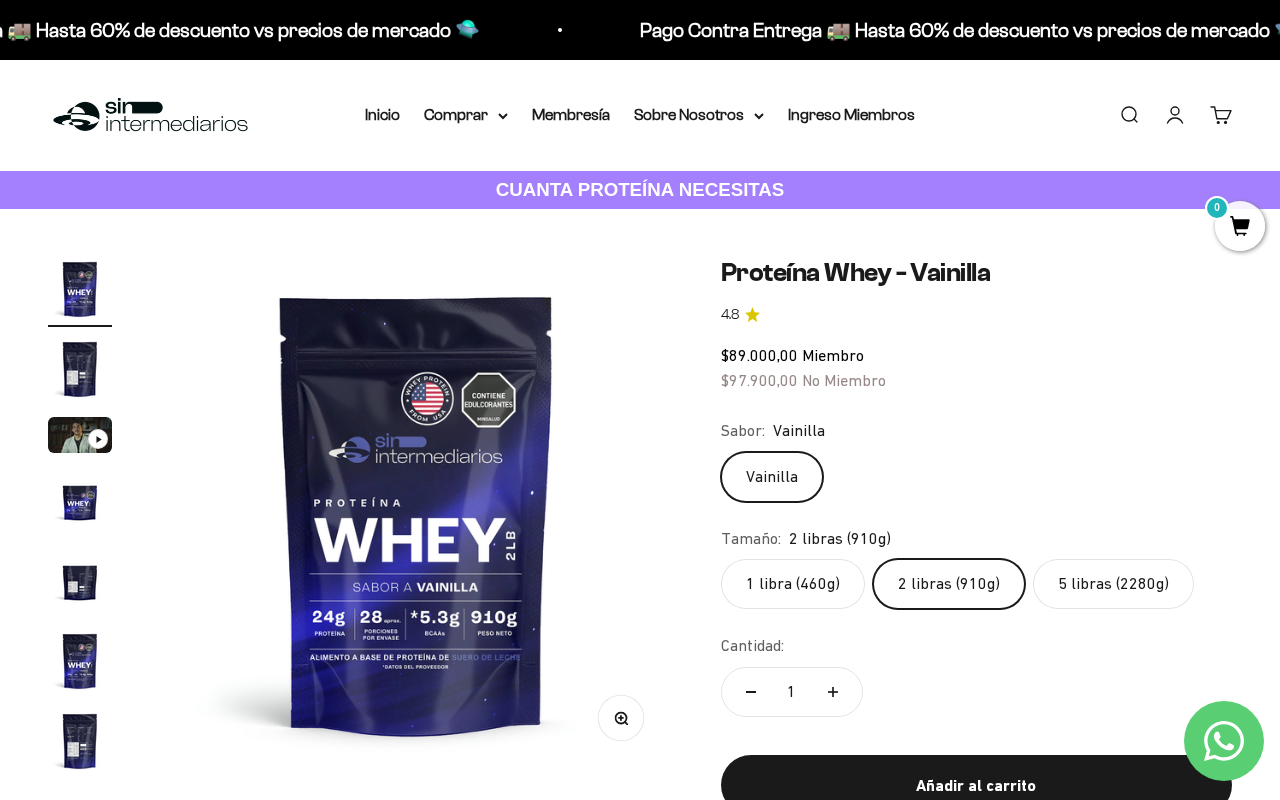 click on "1 libra (460g)" 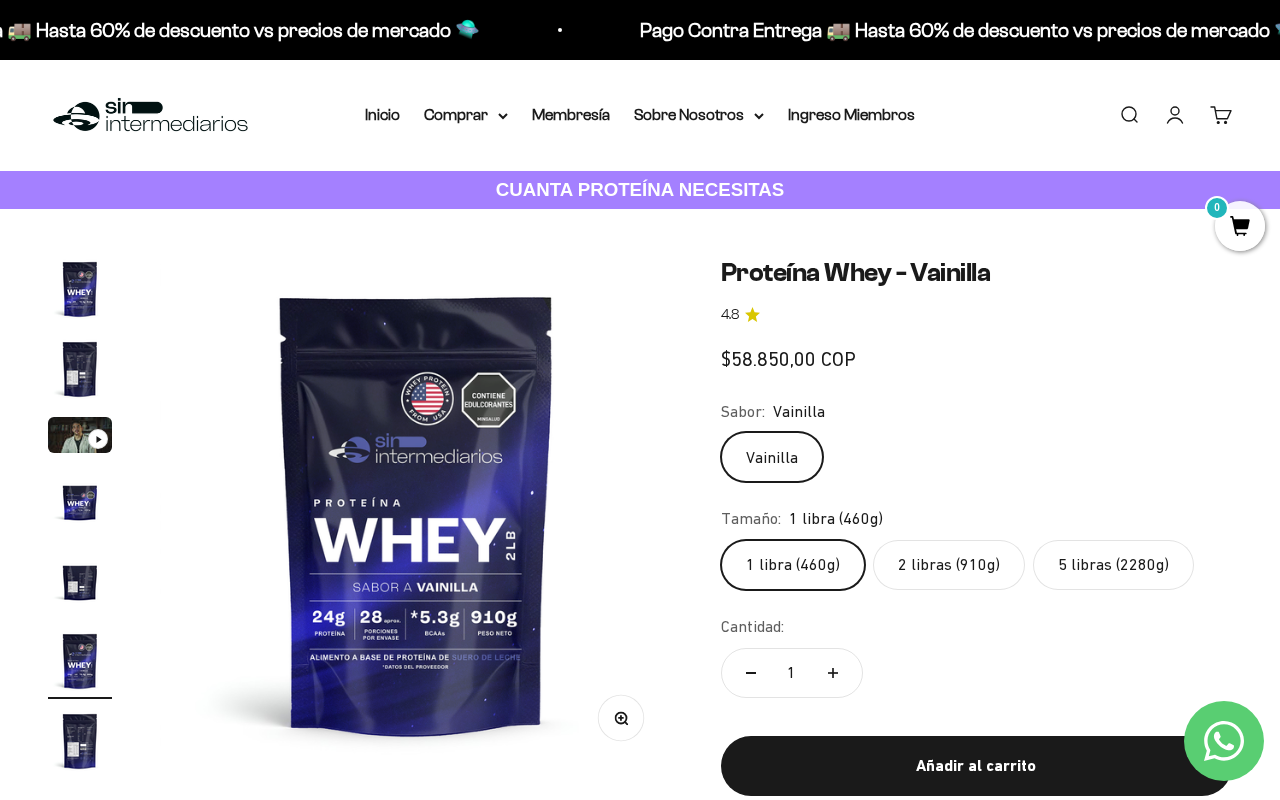 scroll, scrollTop: 0, scrollLeft: 2624, axis: horizontal 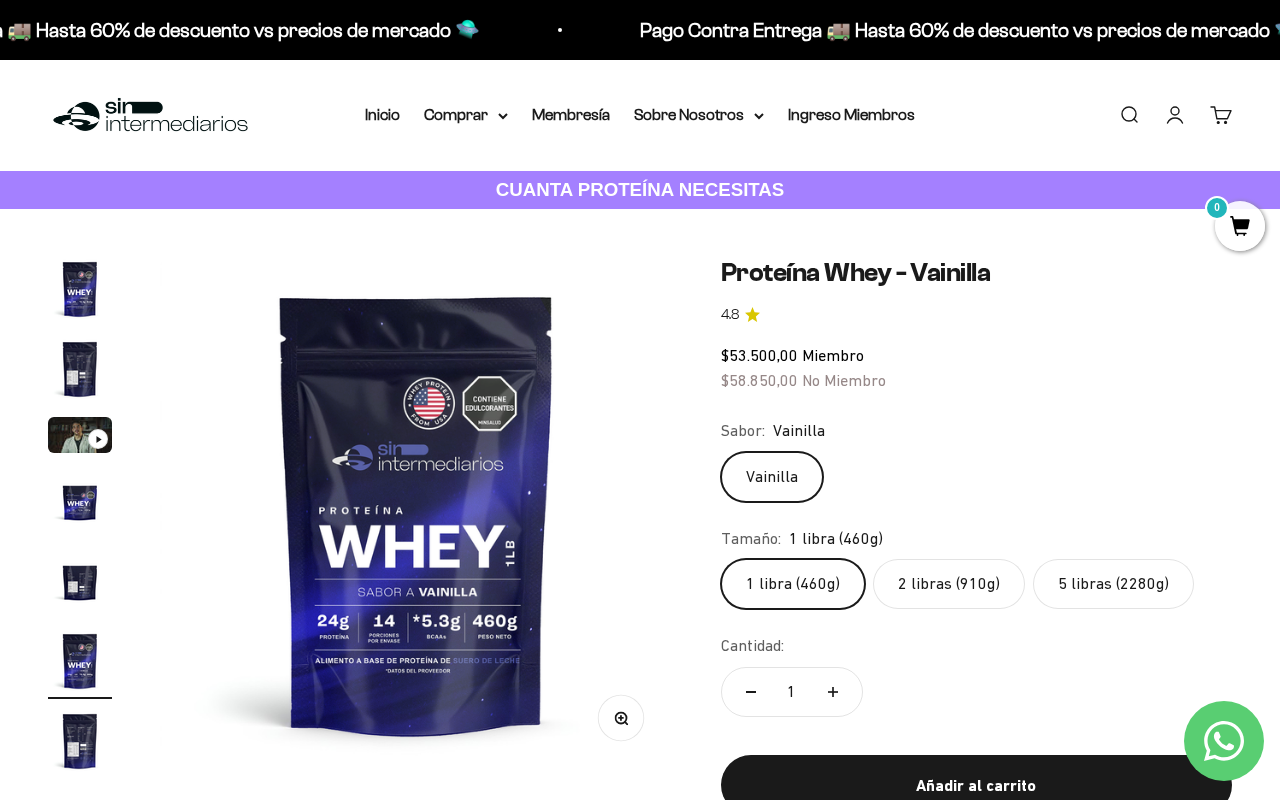 click on "2 libras (910g)" 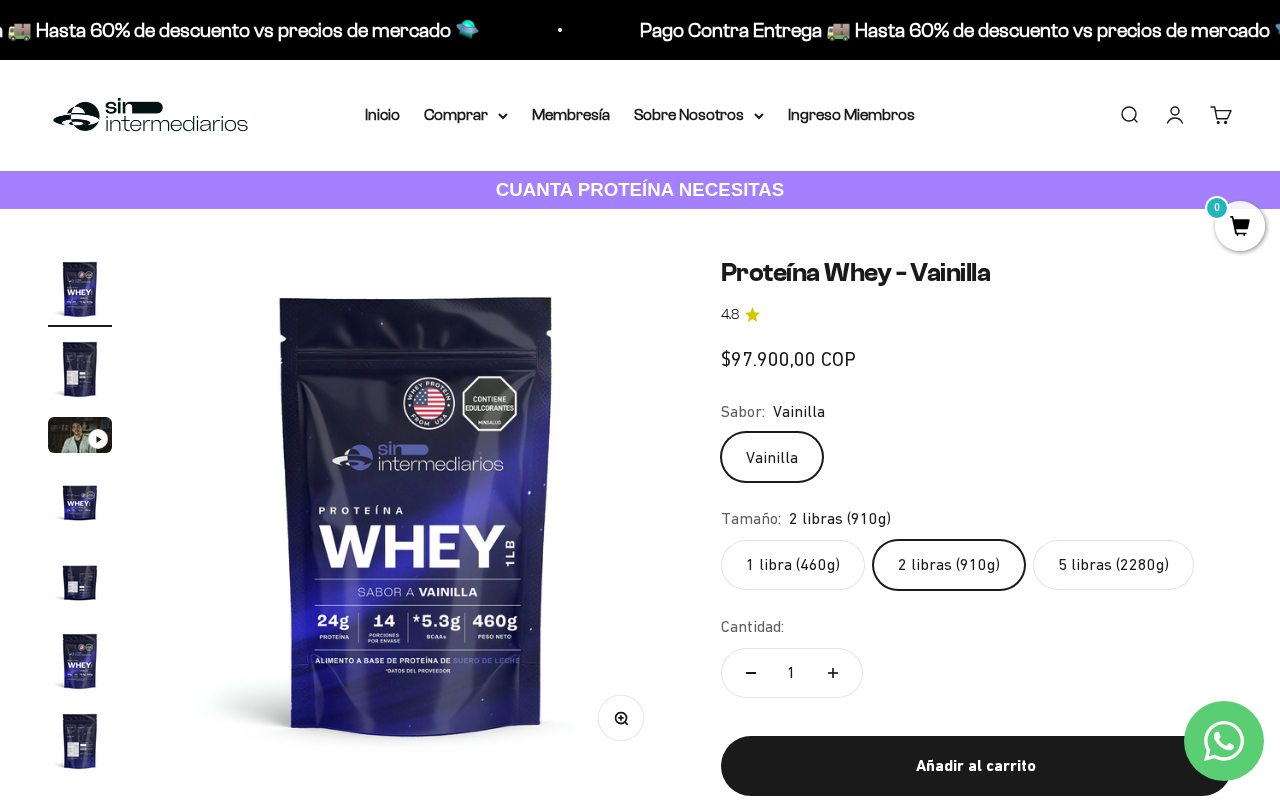 scroll, scrollTop: 0, scrollLeft: 0, axis: both 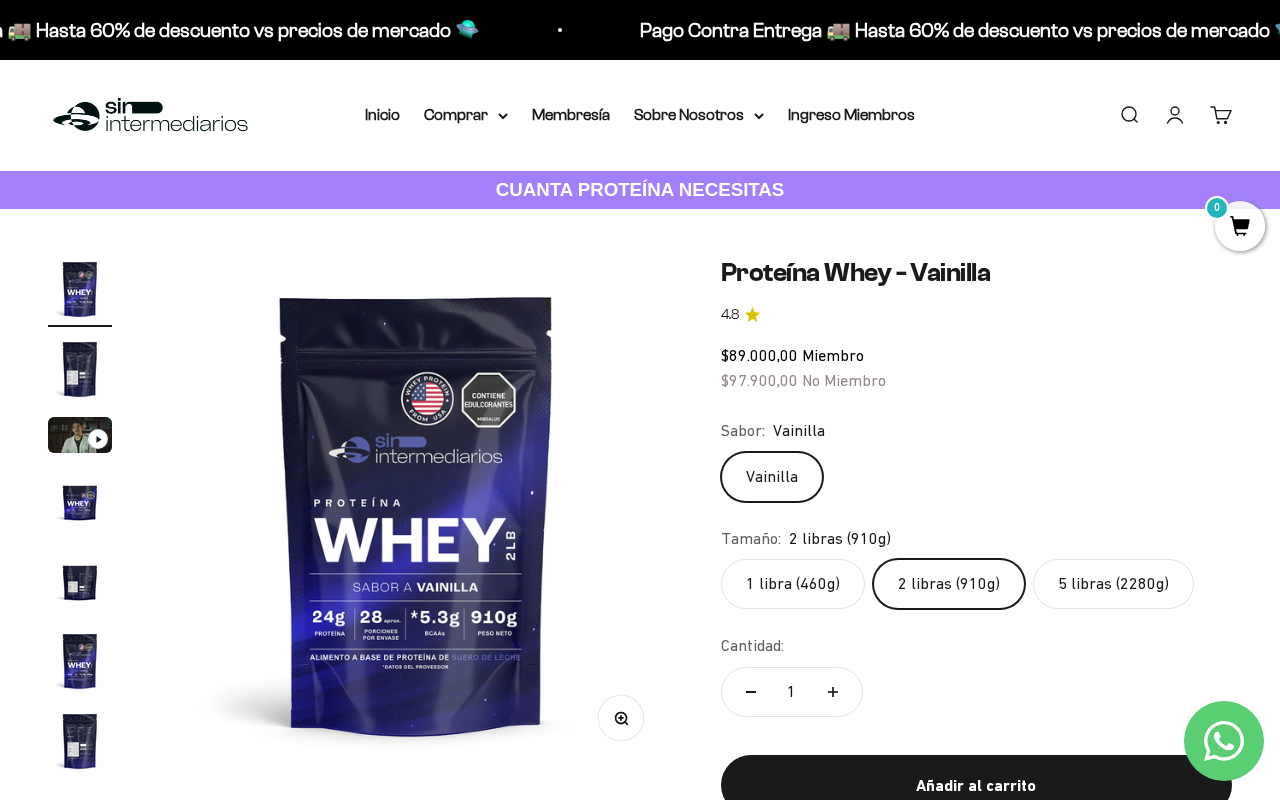 click on "1 libra (460g)" 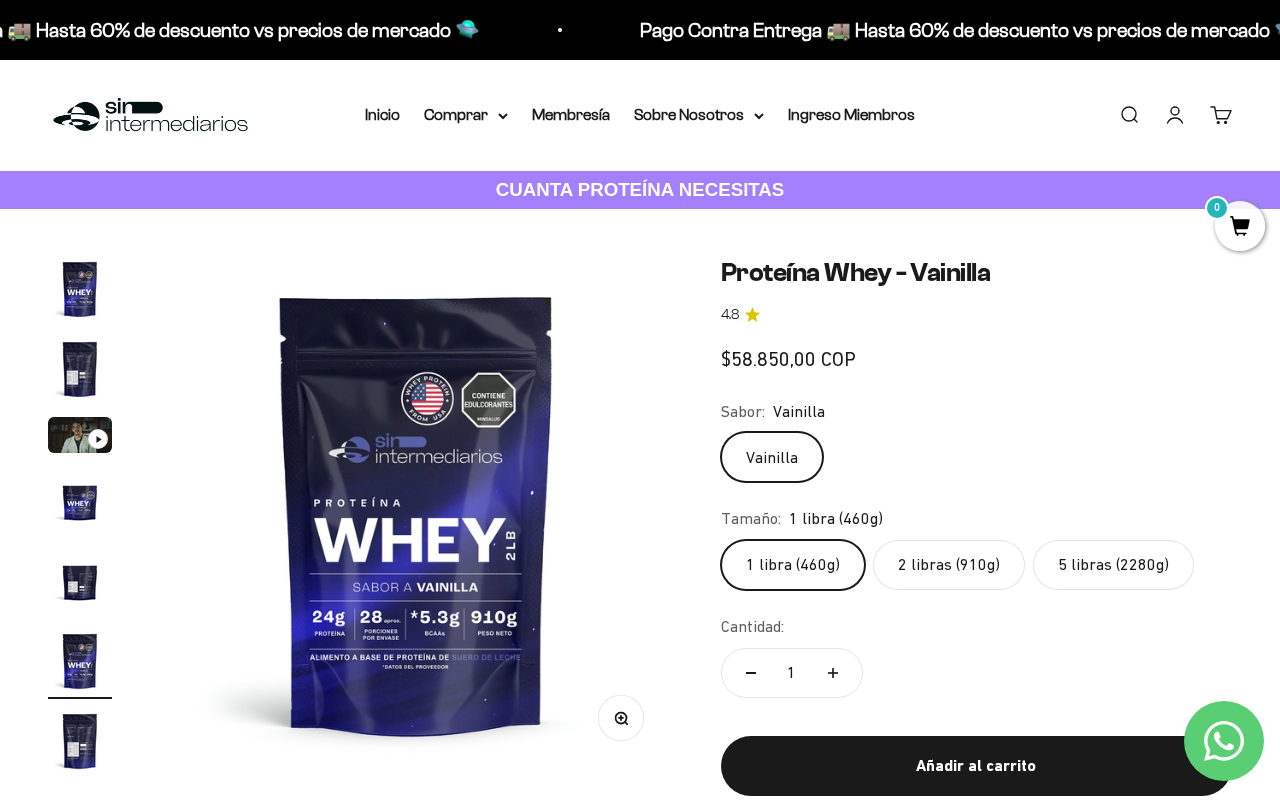 scroll, scrollTop: 0, scrollLeft: 2624, axis: horizontal 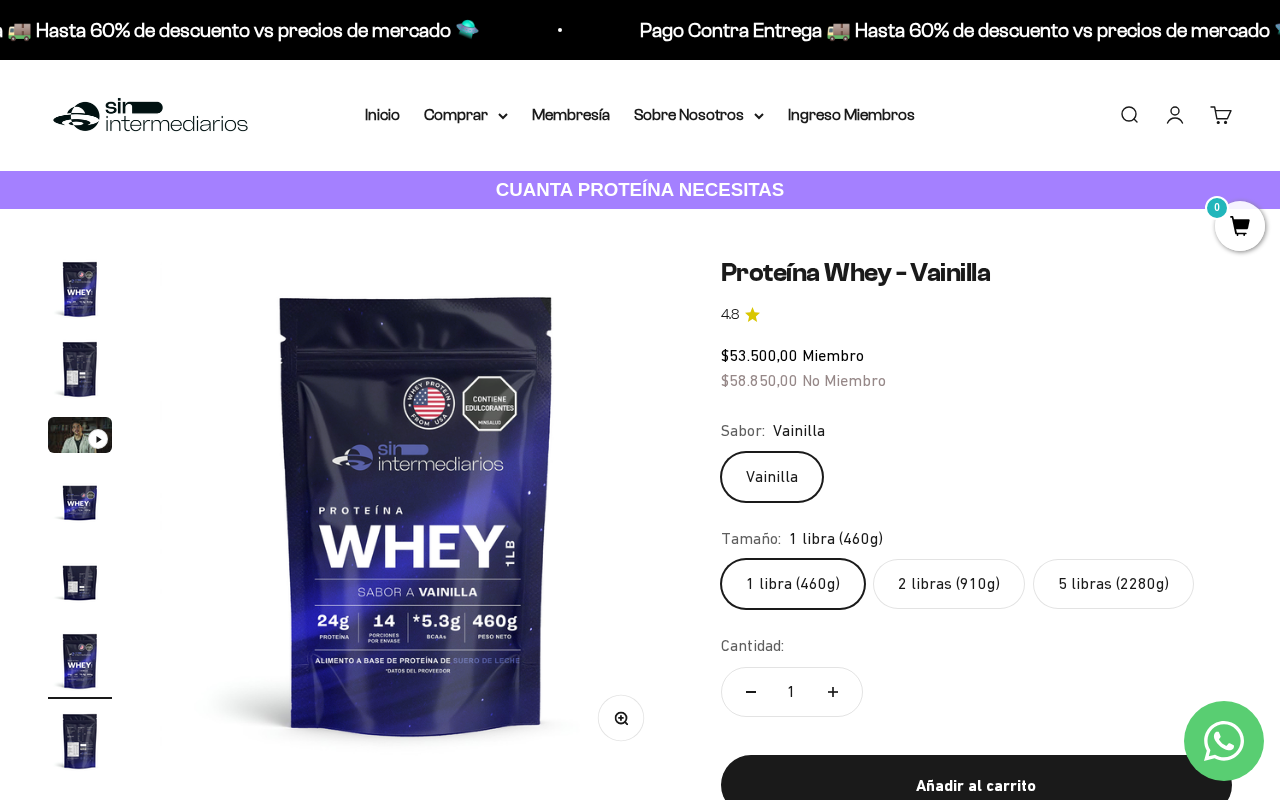 click on "5 libras (2280g)" 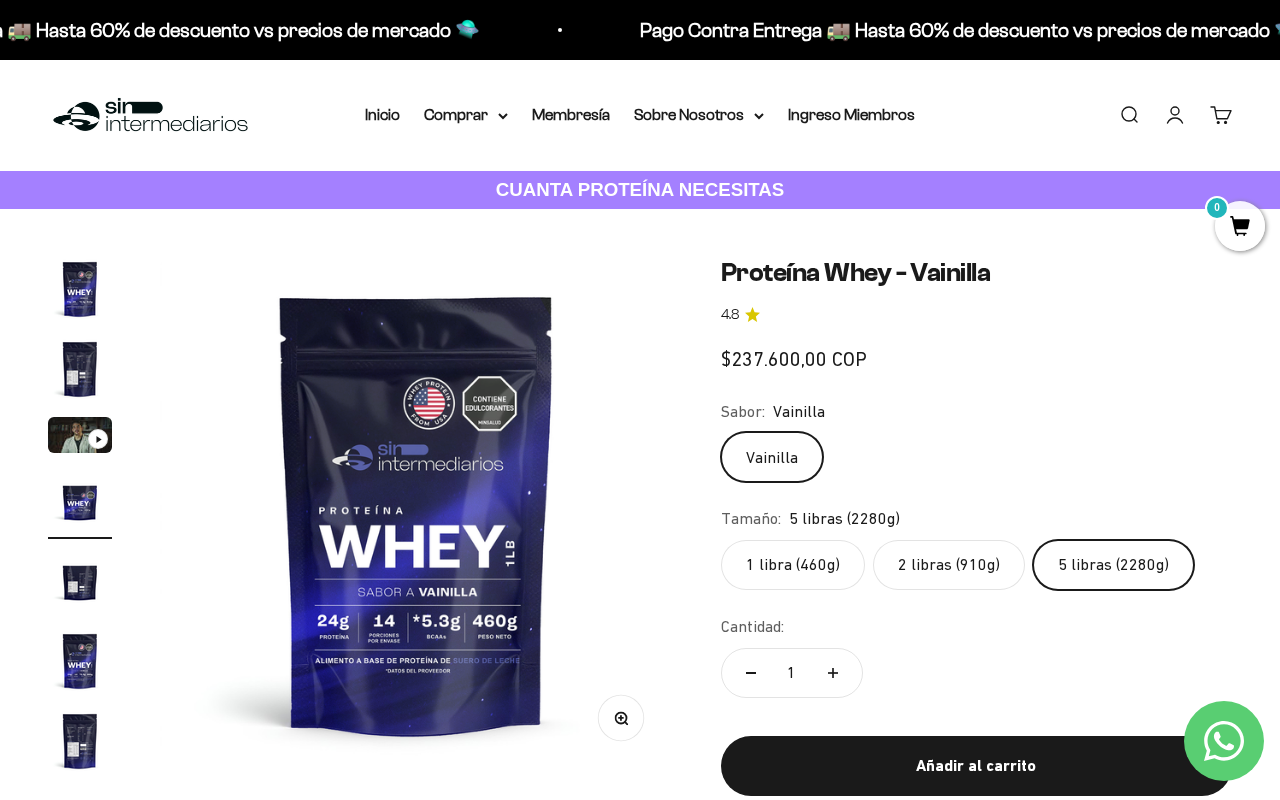 scroll, scrollTop: 0, scrollLeft: 1574, axis: horizontal 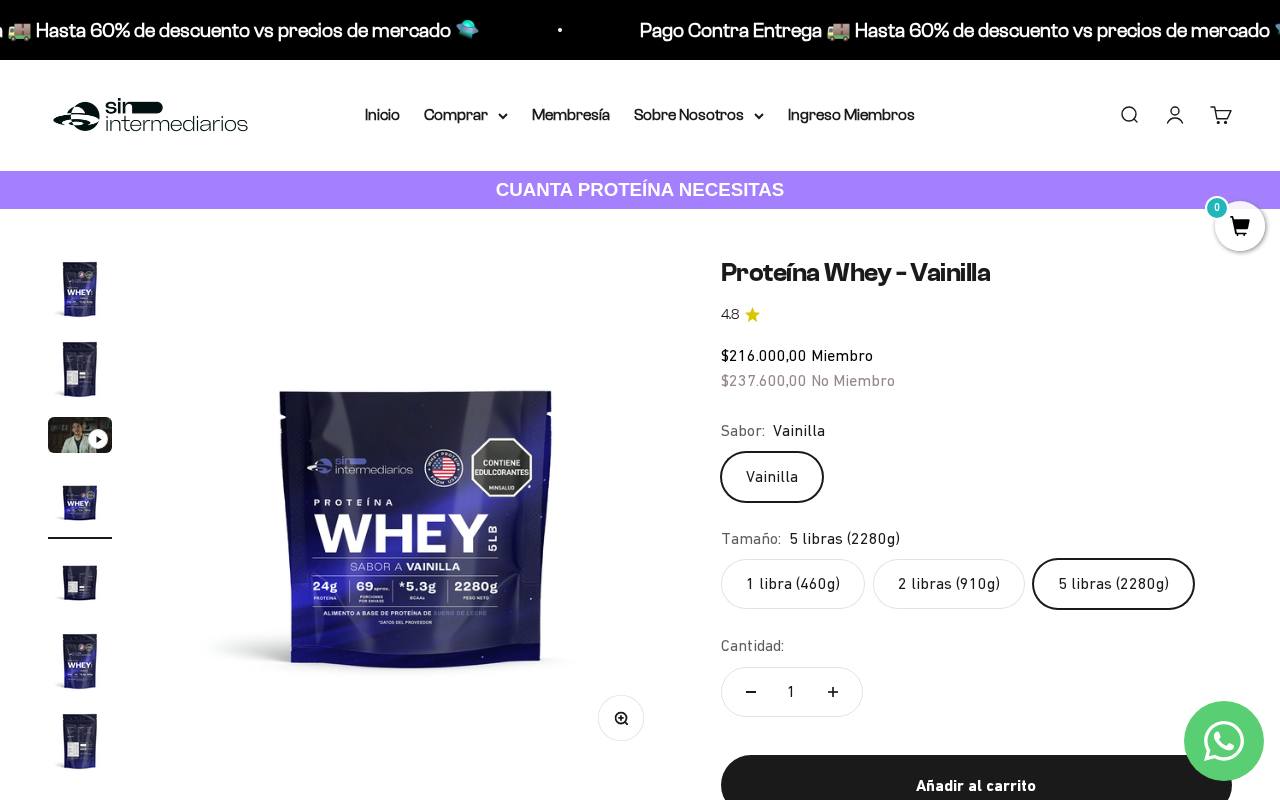 click at bounding box center [80, 289] 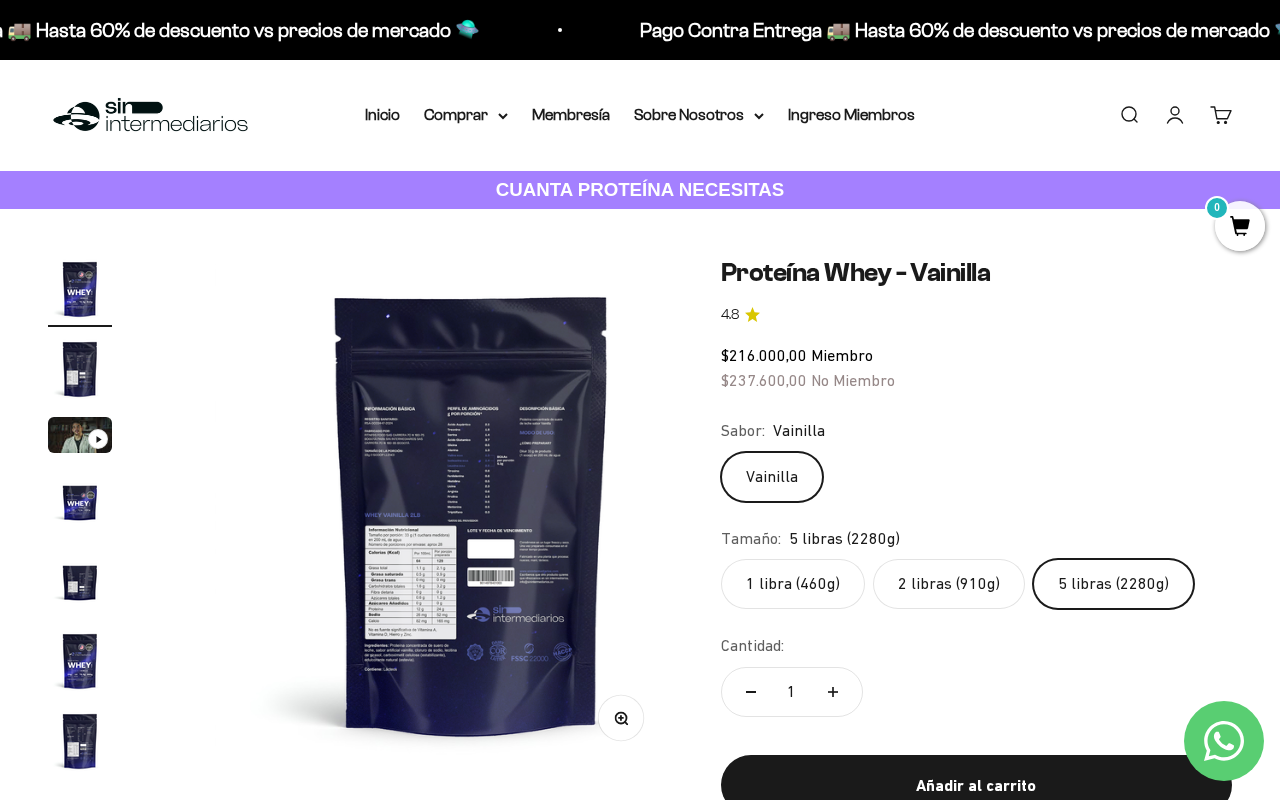 scroll, scrollTop: 0, scrollLeft: 0, axis: both 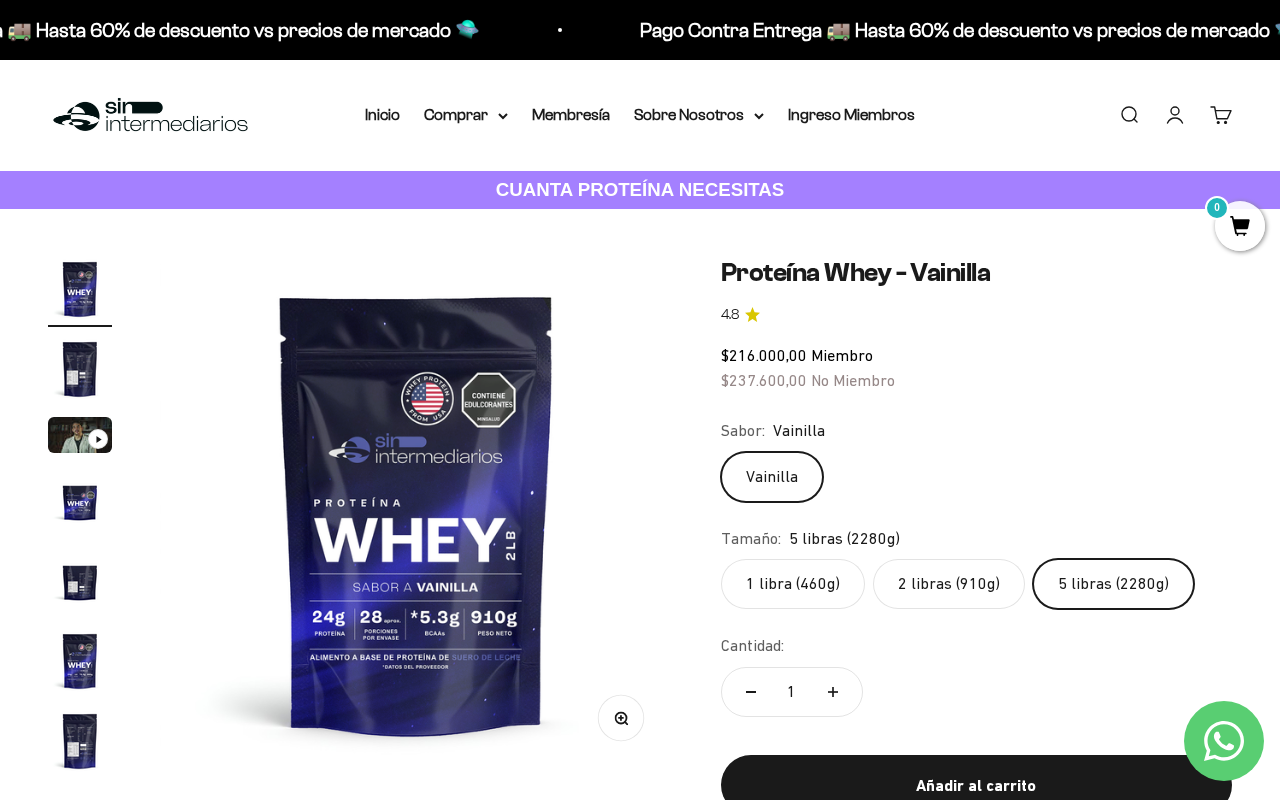 click at bounding box center (80, 369) 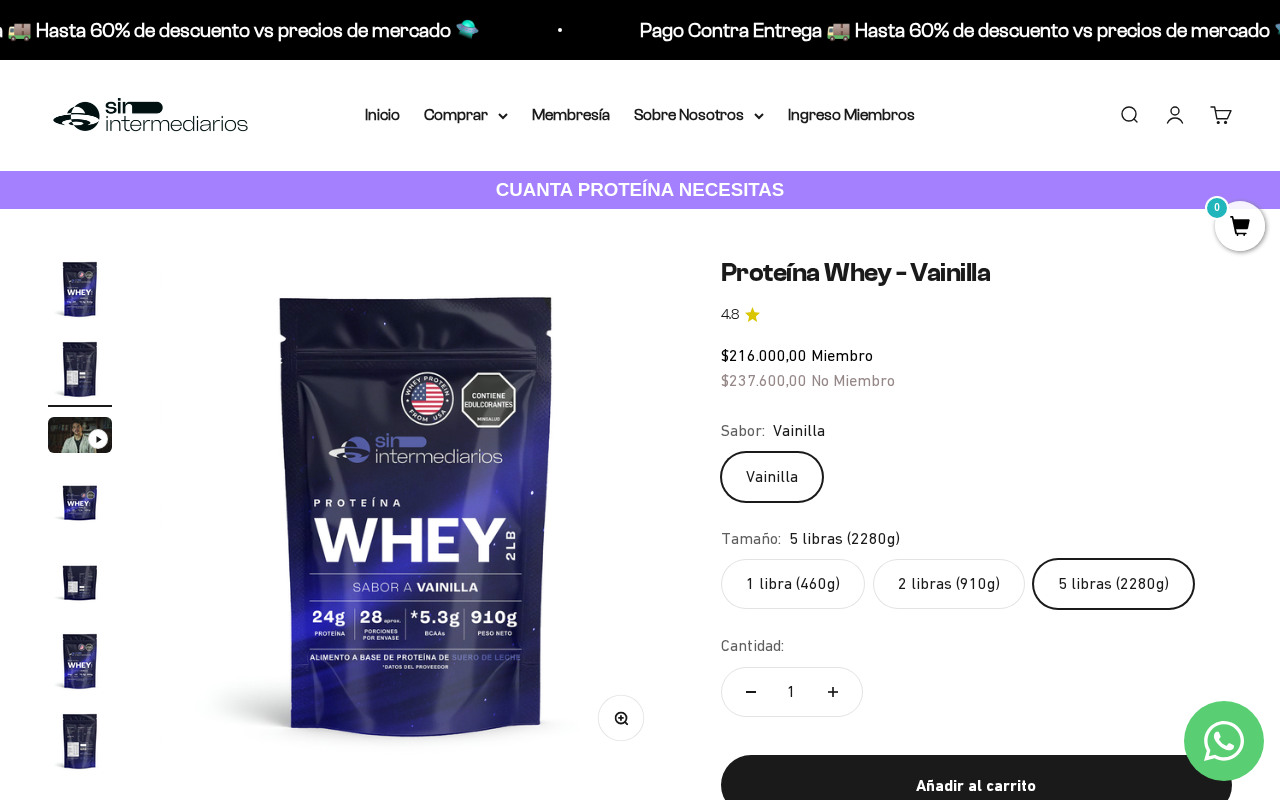 scroll, scrollTop: 0, scrollLeft: 525, axis: horizontal 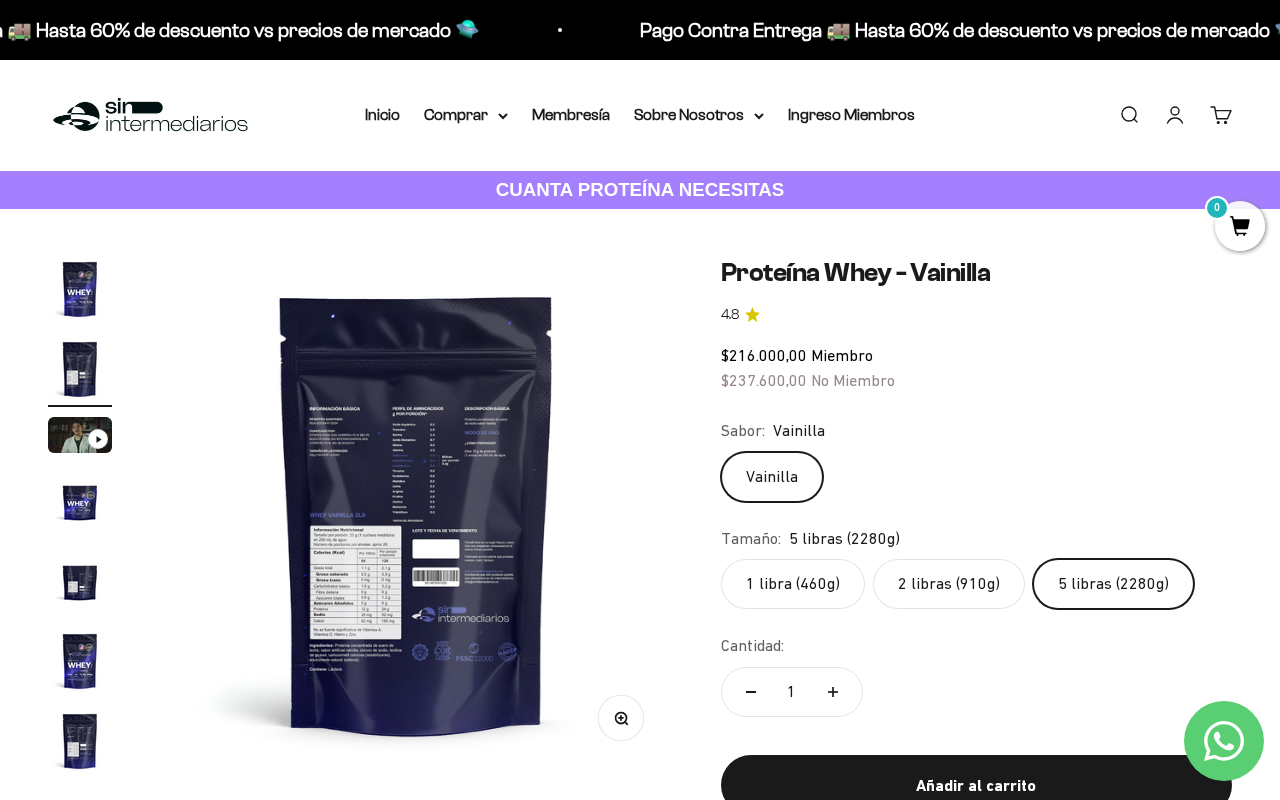 click at bounding box center [416, 513] 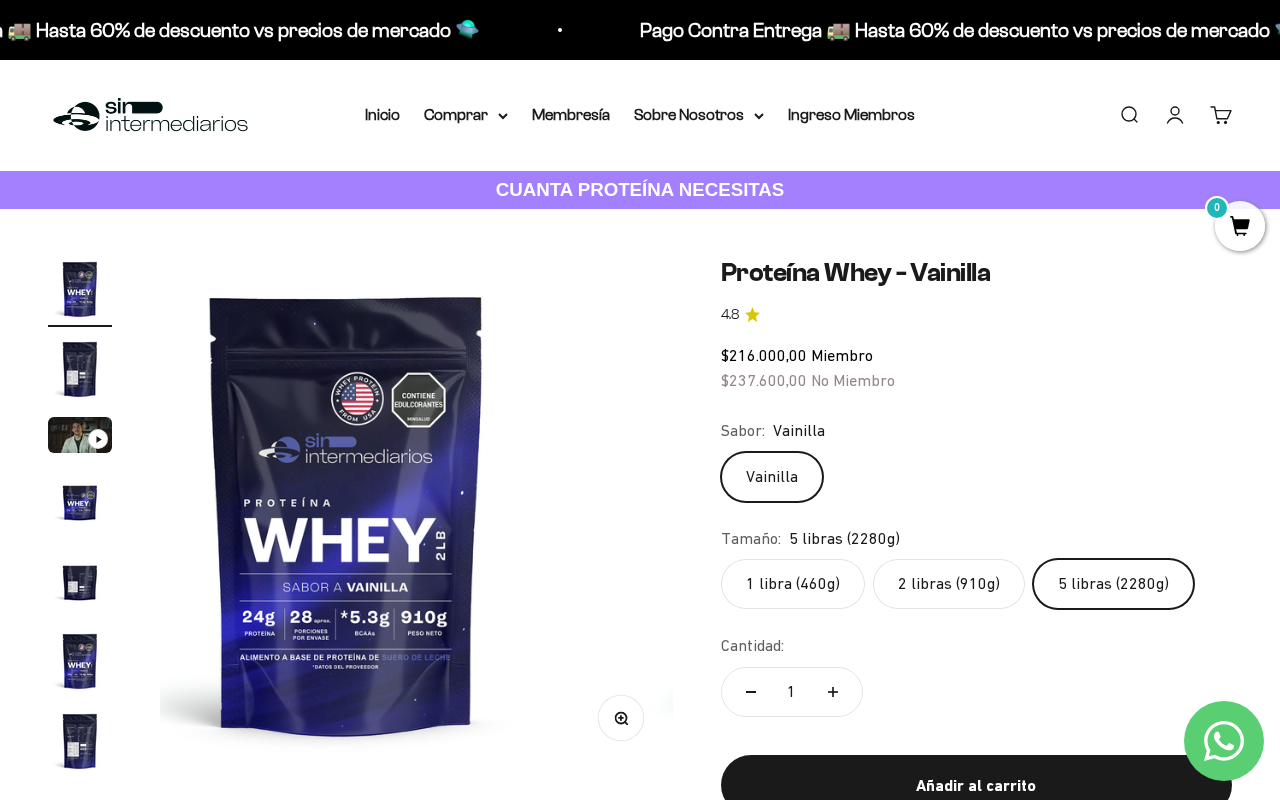 scroll, scrollTop: 0, scrollLeft: 0, axis: both 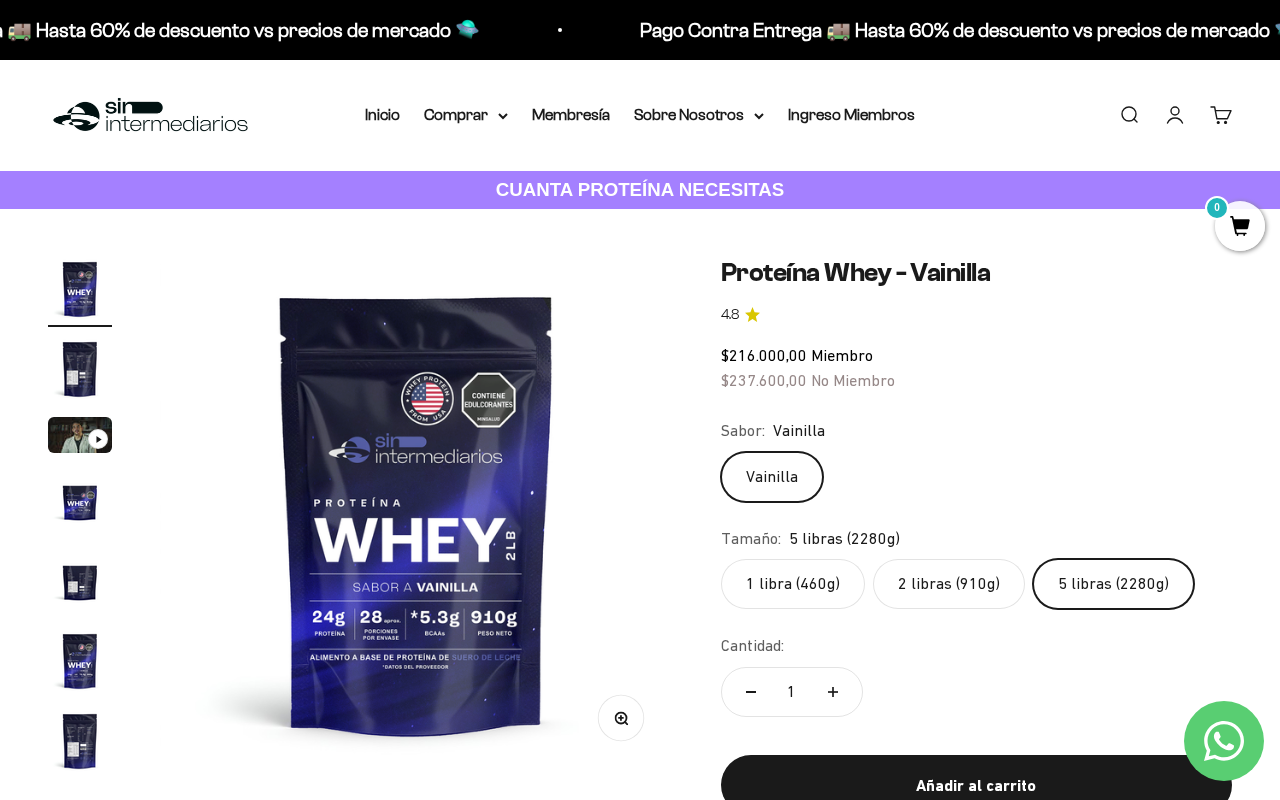 click at bounding box center [80, 369] 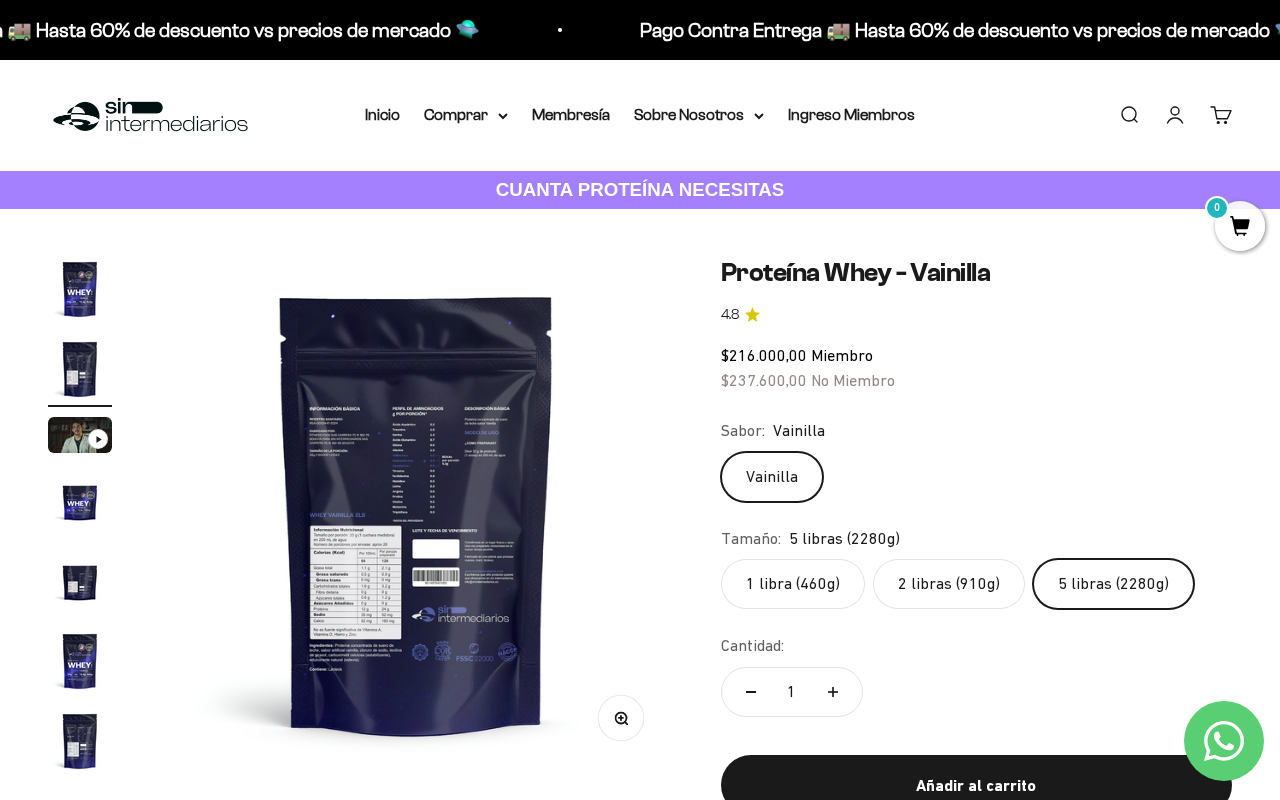 click at bounding box center [416, 513] 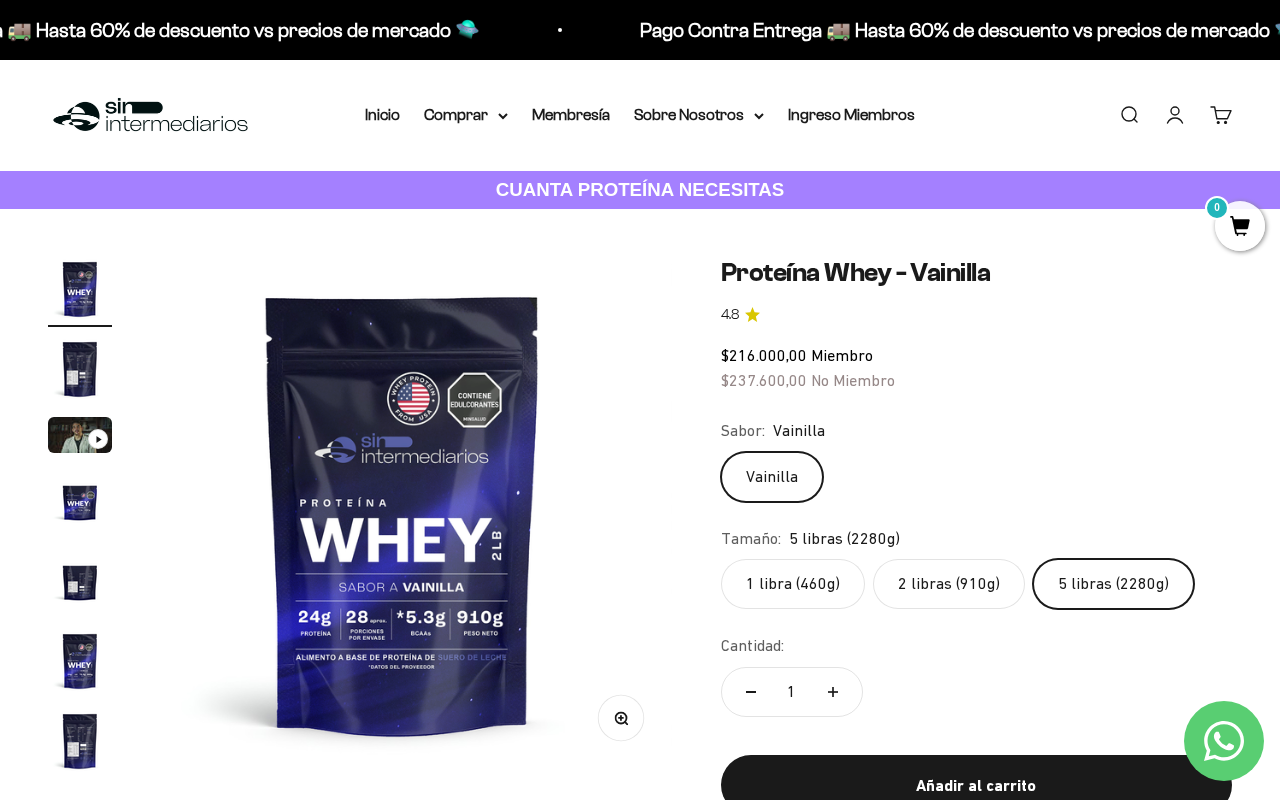 scroll, scrollTop: 0, scrollLeft: 0, axis: both 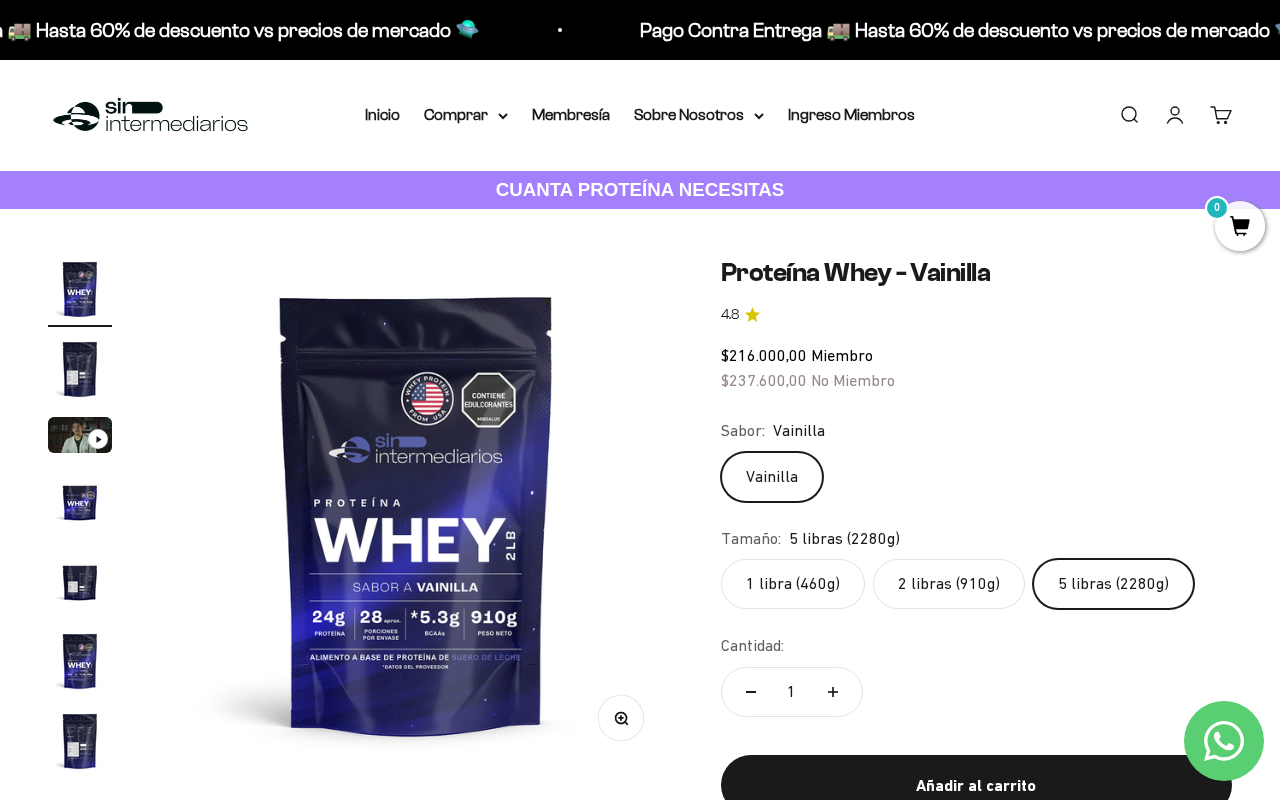 click at bounding box center (416, 513) 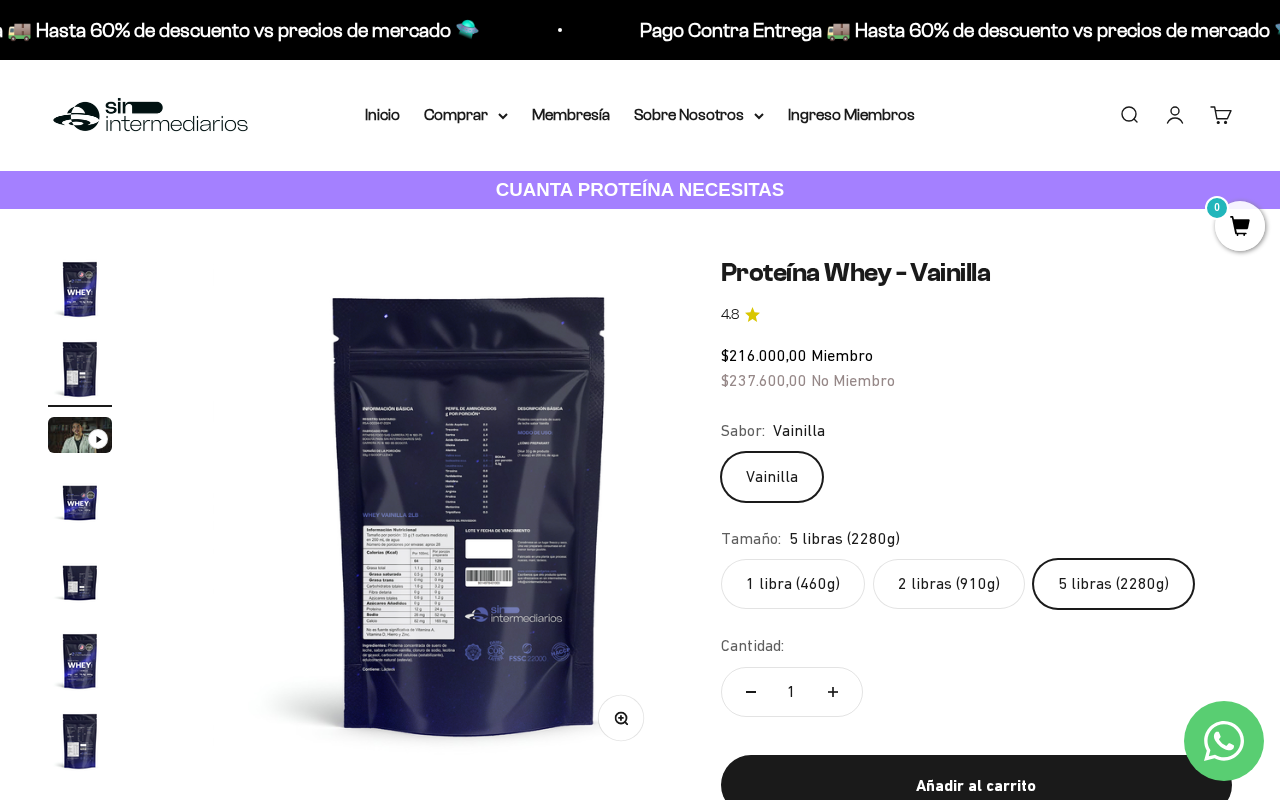 scroll, scrollTop: 0, scrollLeft: 525, axis: horizontal 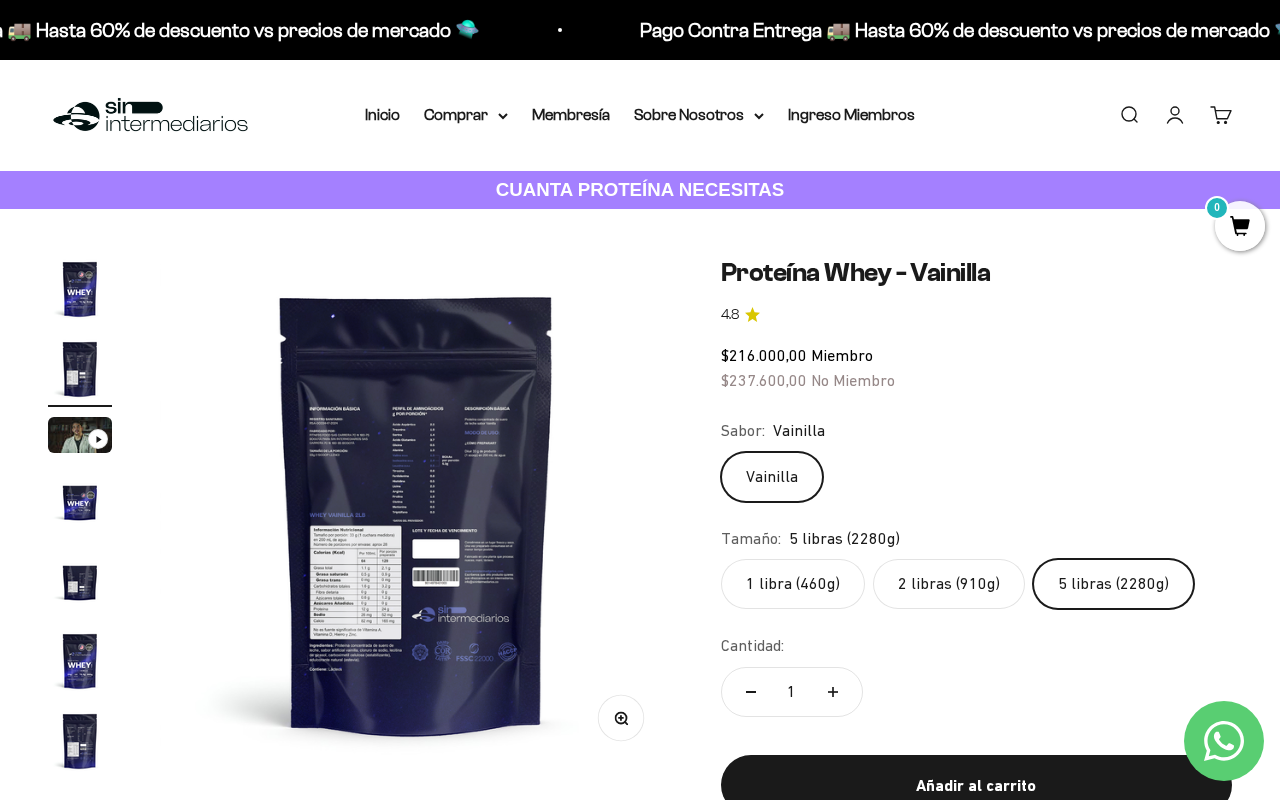 click at bounding box center [416, 513] 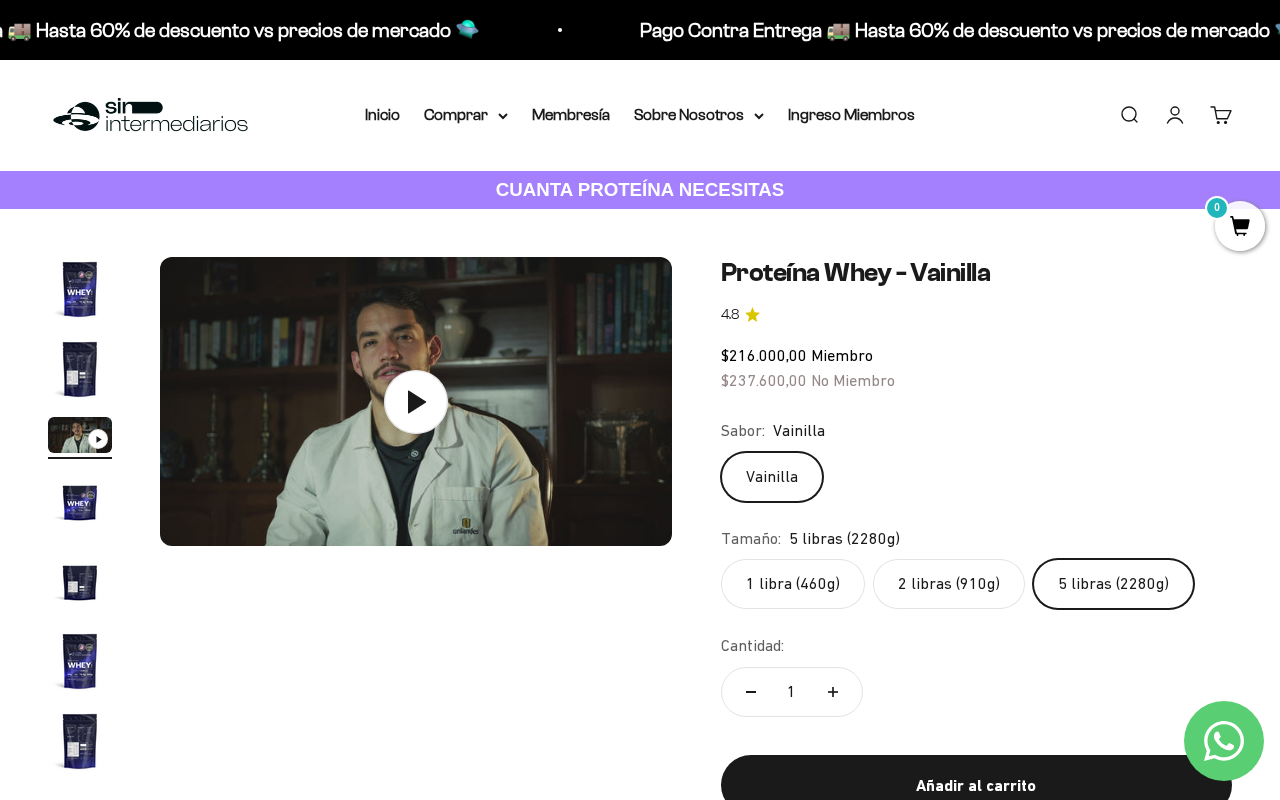 click at bounding box center (80, 292) 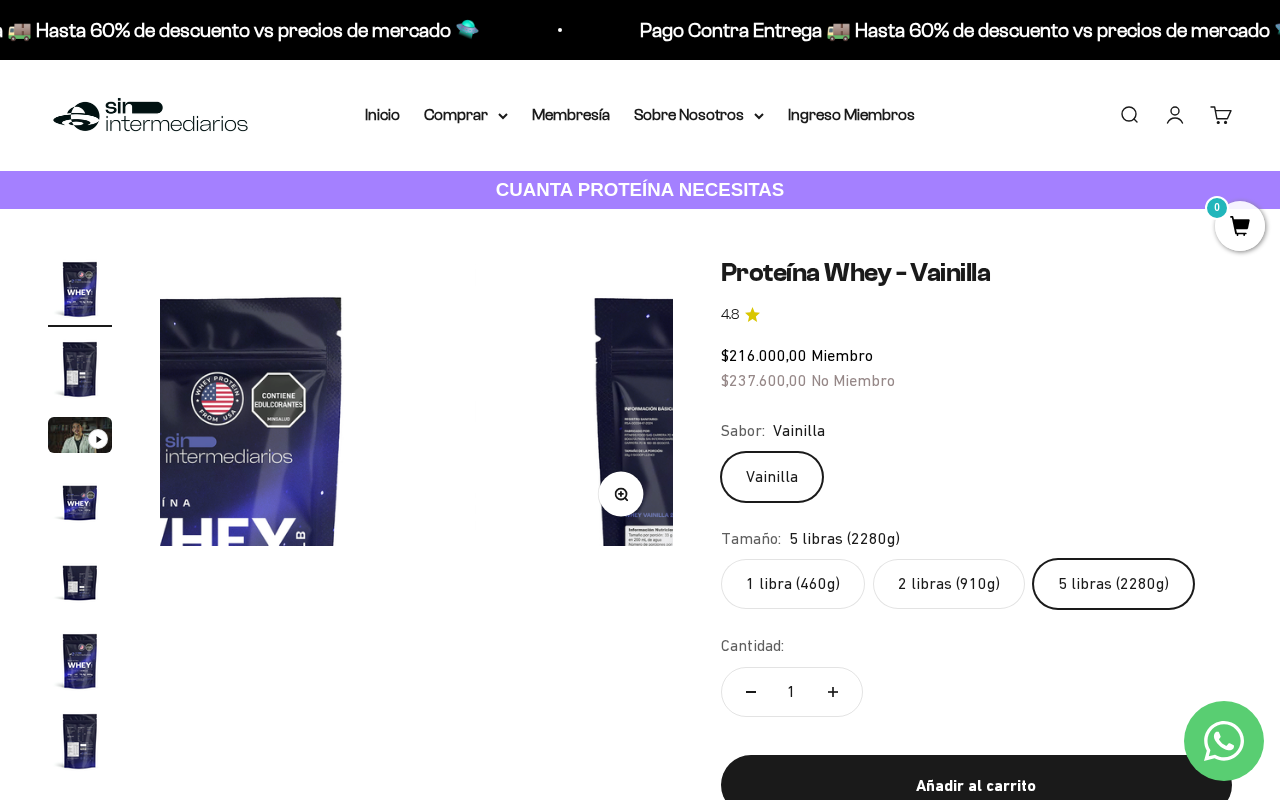 scroll, scrollTop: 0, scrollLeft: 0, axis: both 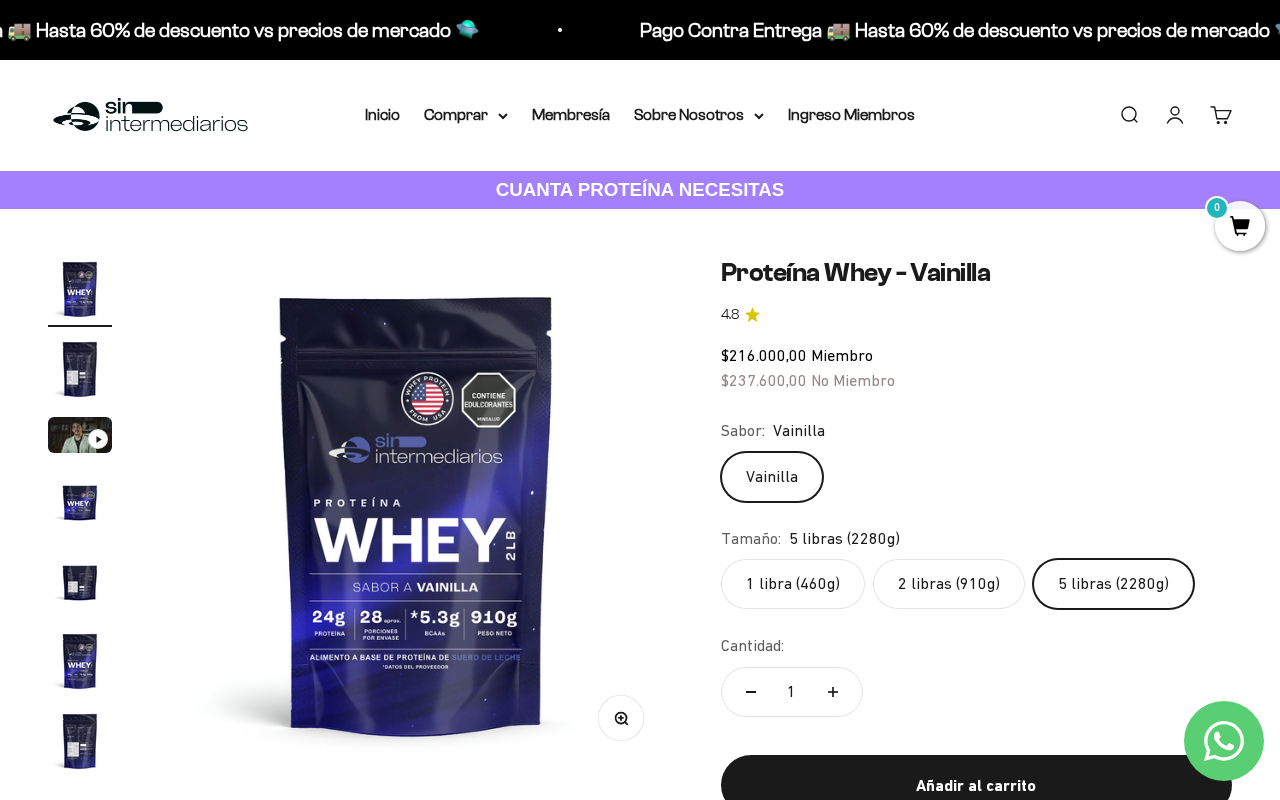 click at bounding box center (80, 369) 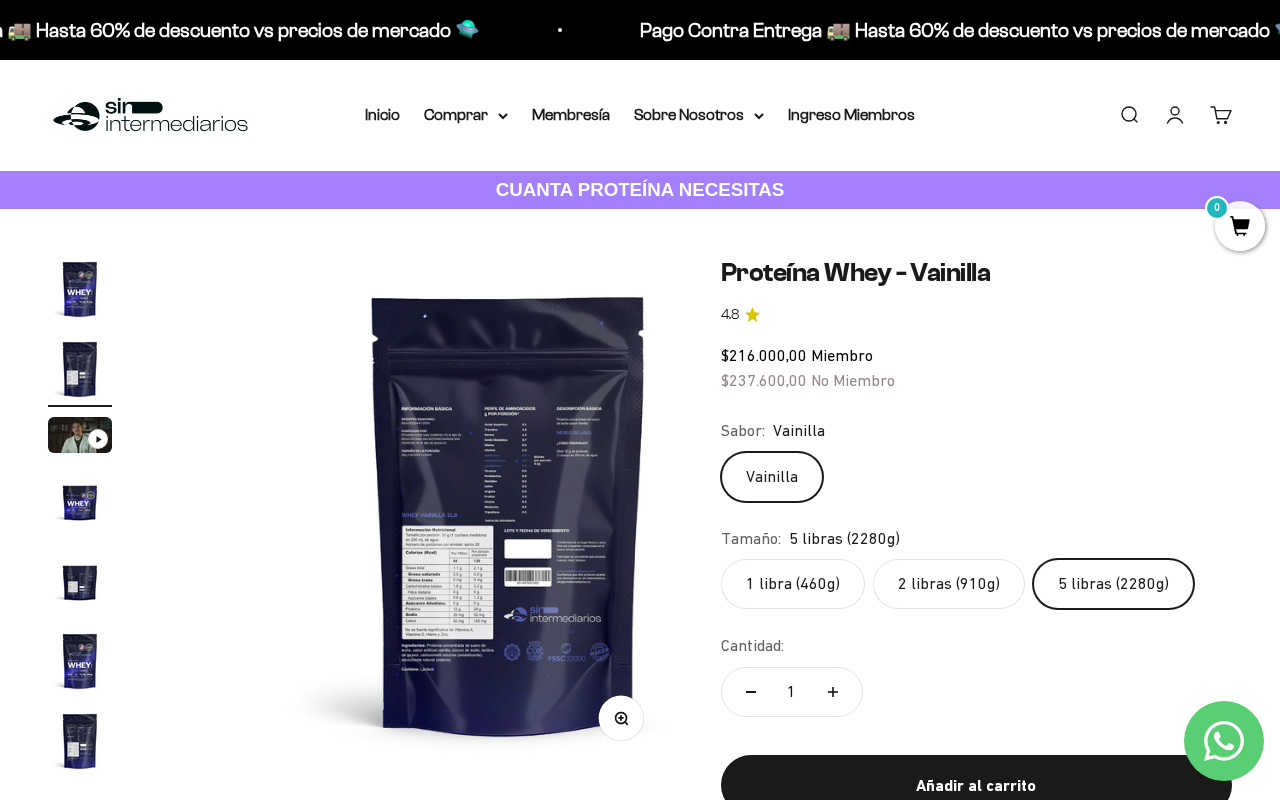 scroll, scrollTop: 0, scrollLeft: 525, axis: horizontal 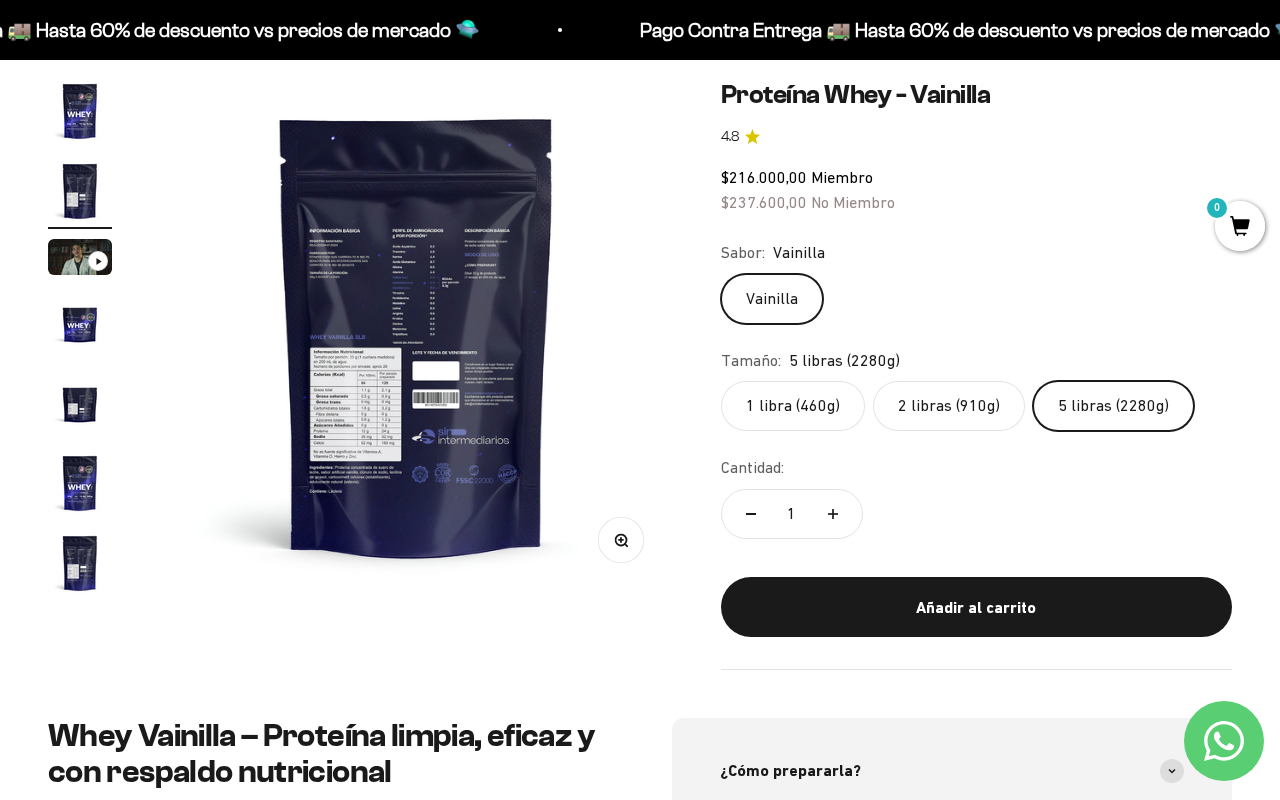 click on "Zoom" at bounding box center [620, 540] 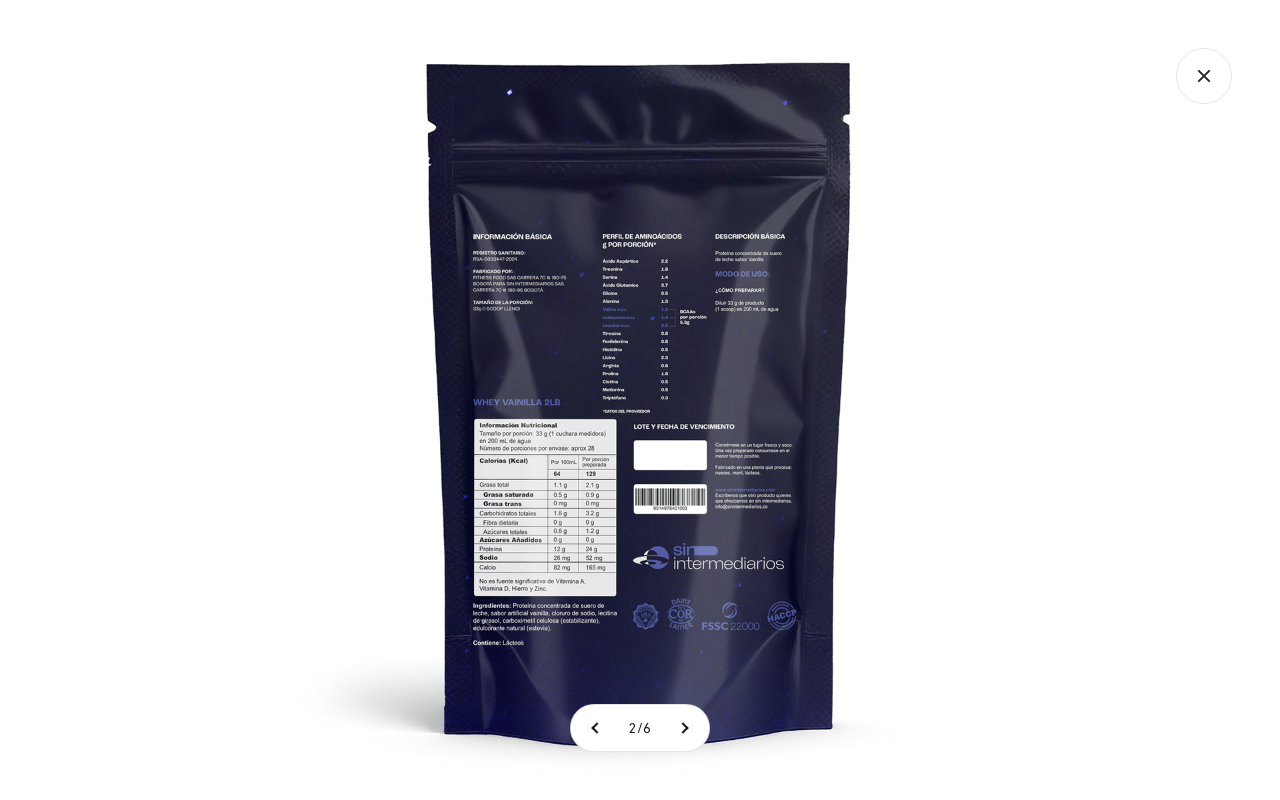 click at bounding box center (640, 400) 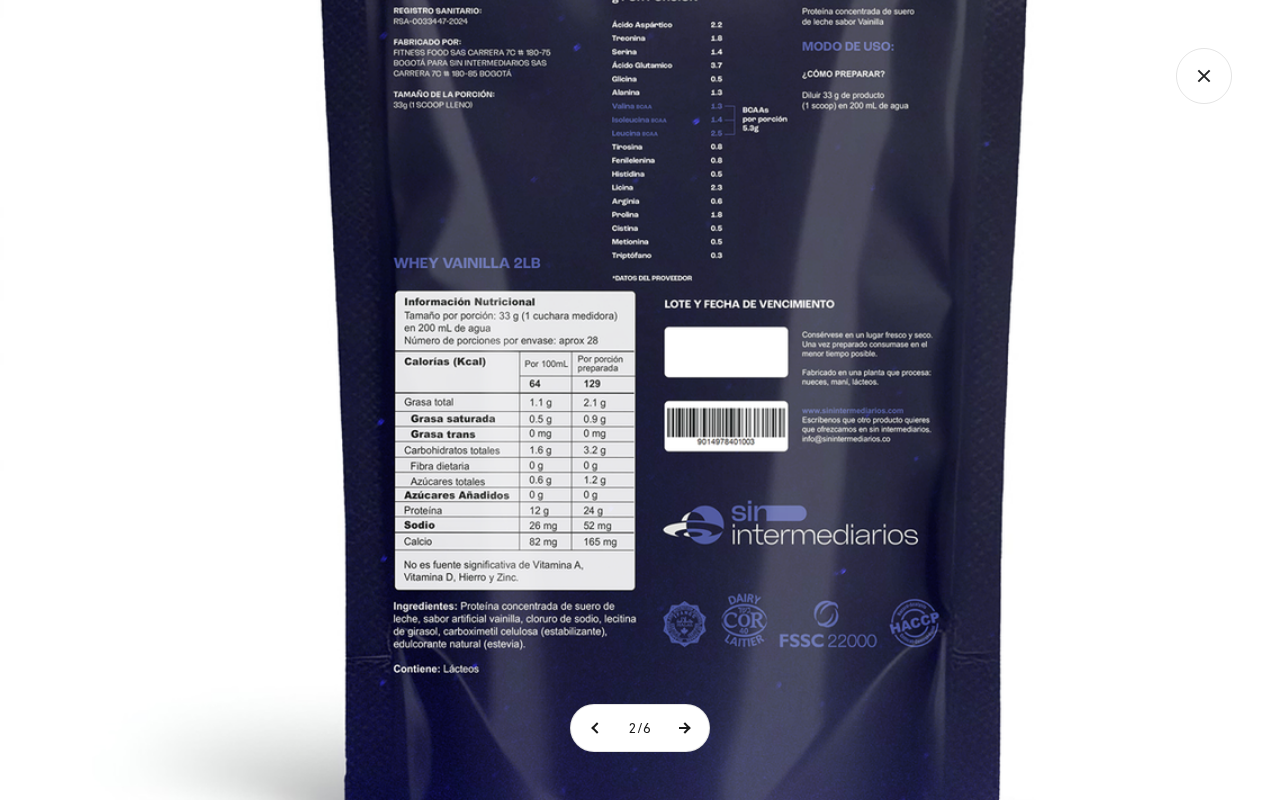 click at bounding box center (684, 728) 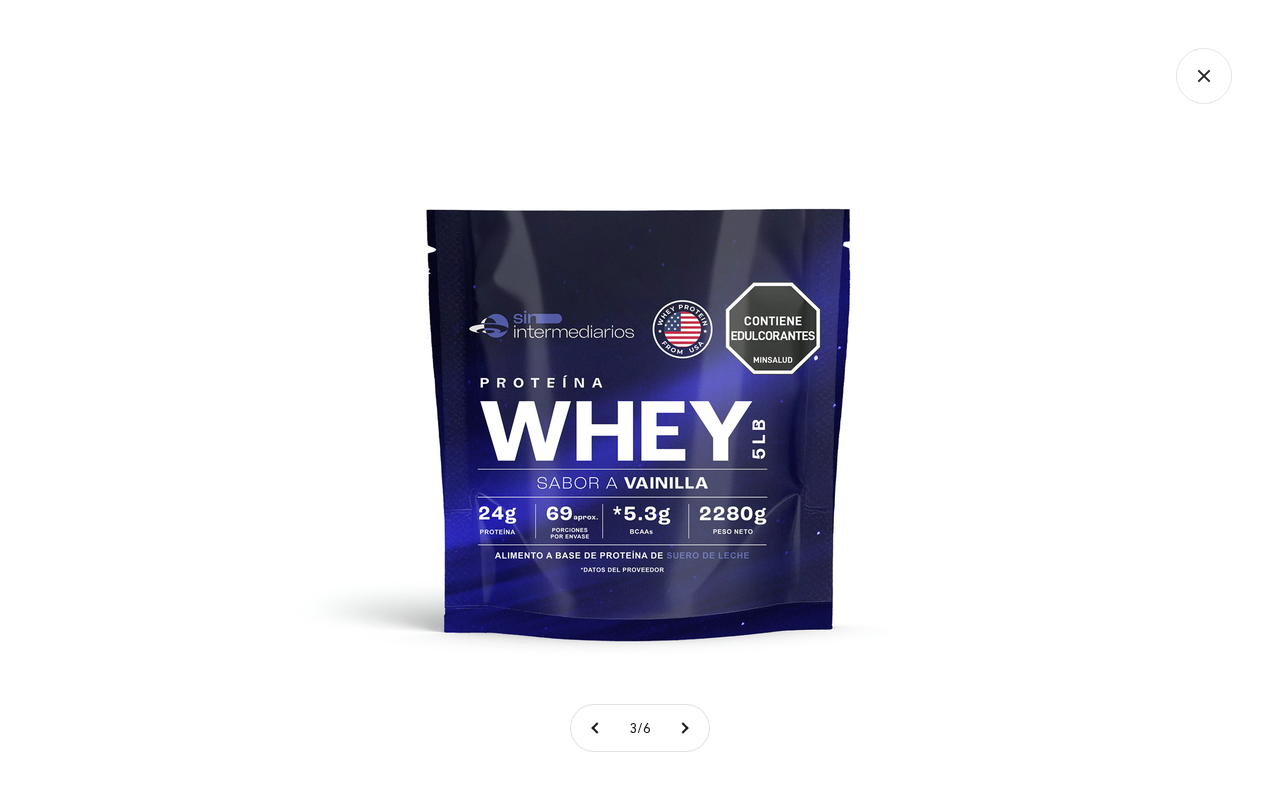 click at bounding box center (640, 400) 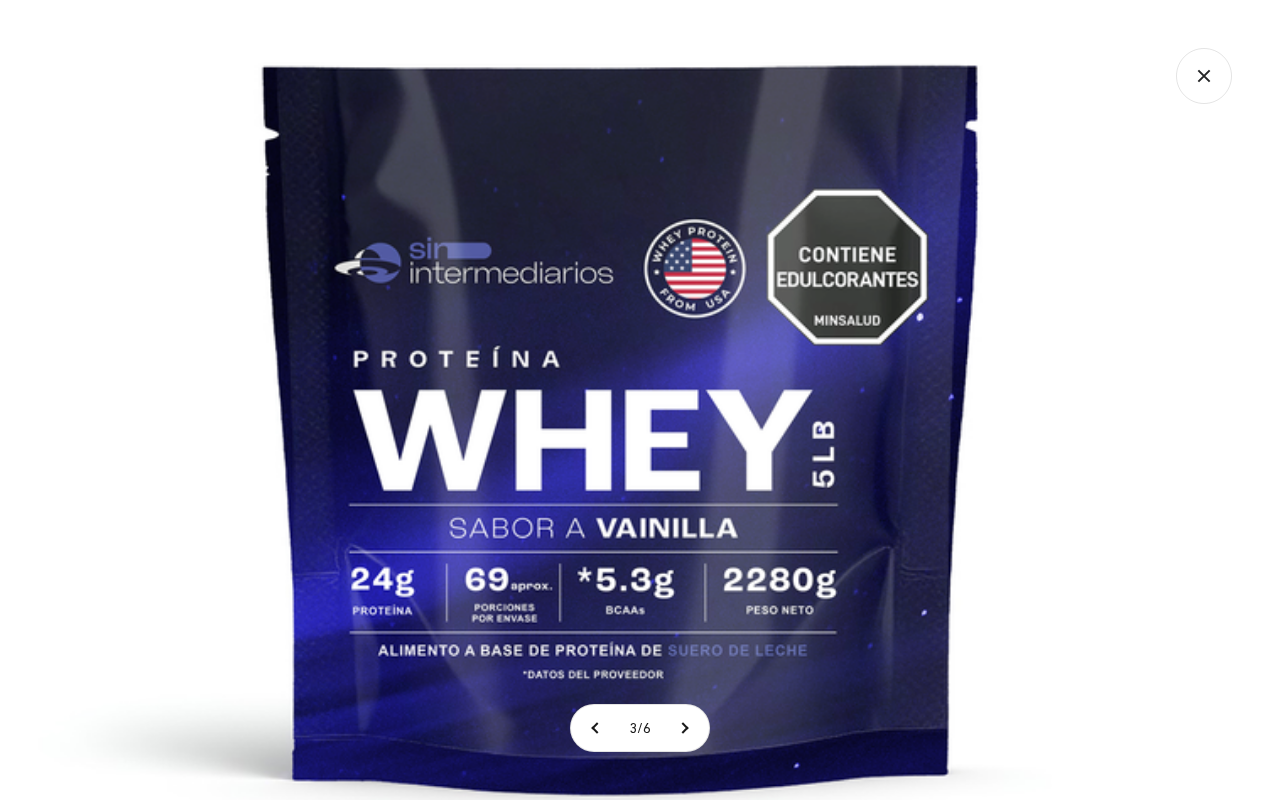 click at bounding box center (623, 388) 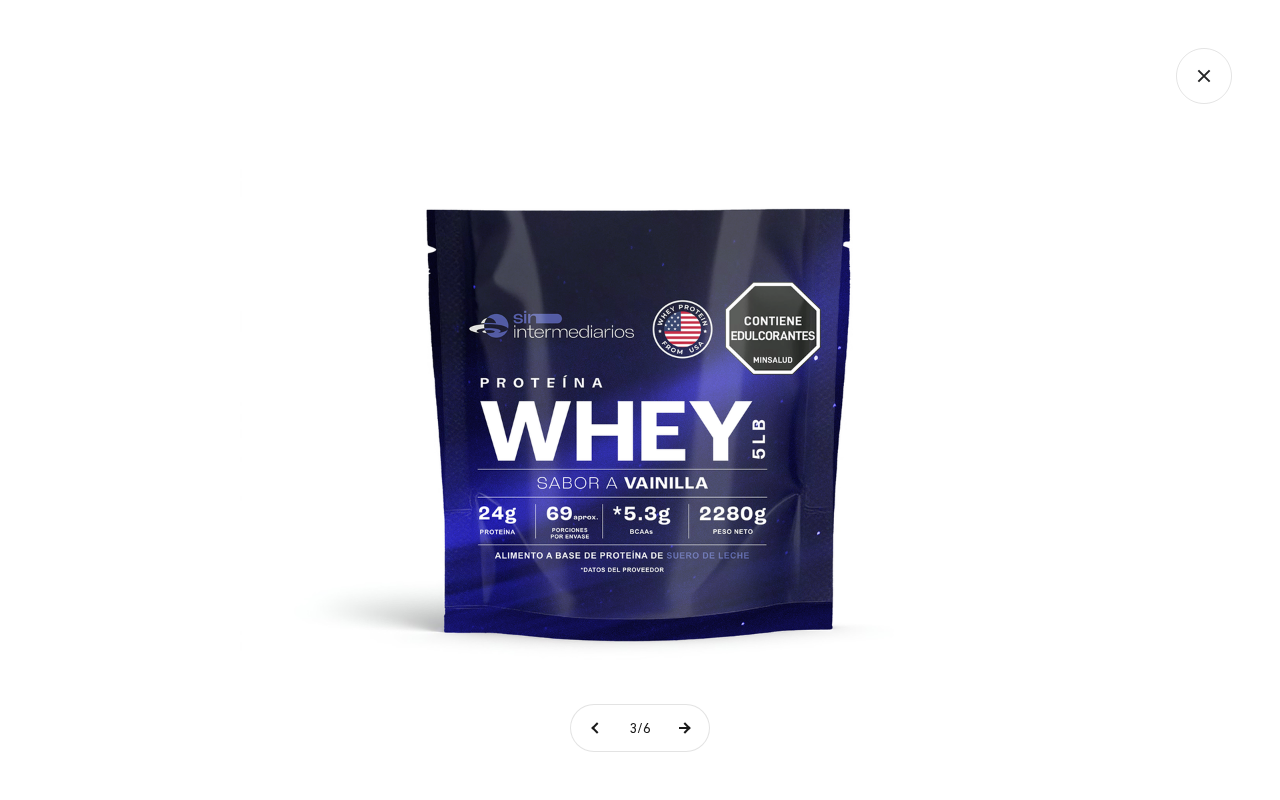 click at bounding box center [684, 728] 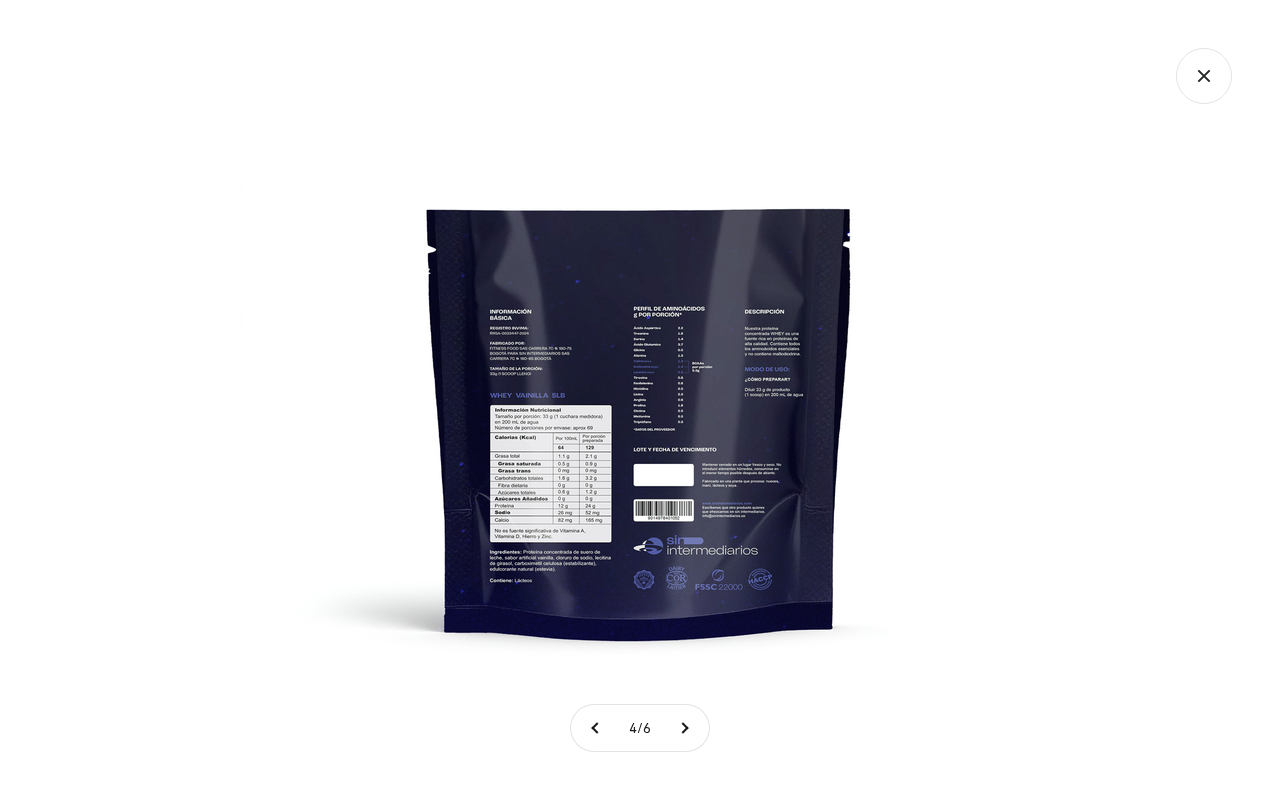 click at bounding box center (640, 400) 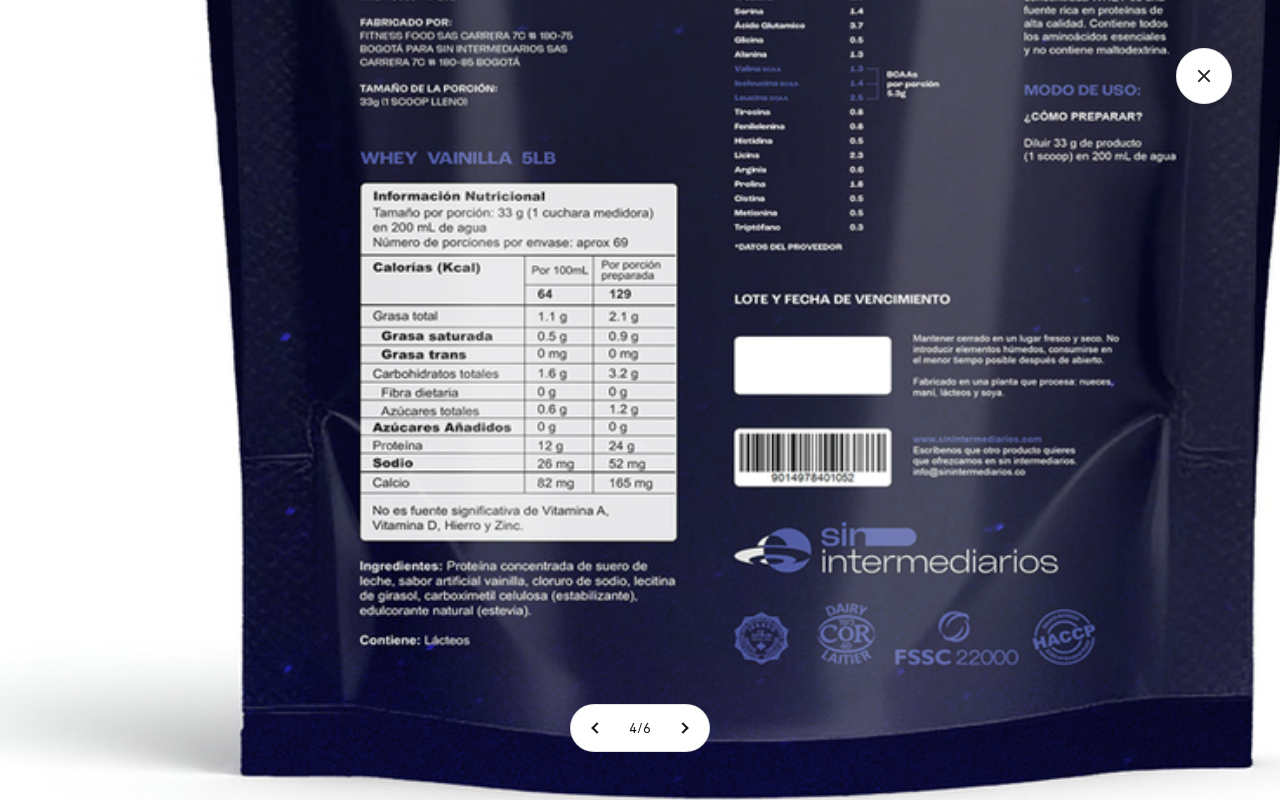 click 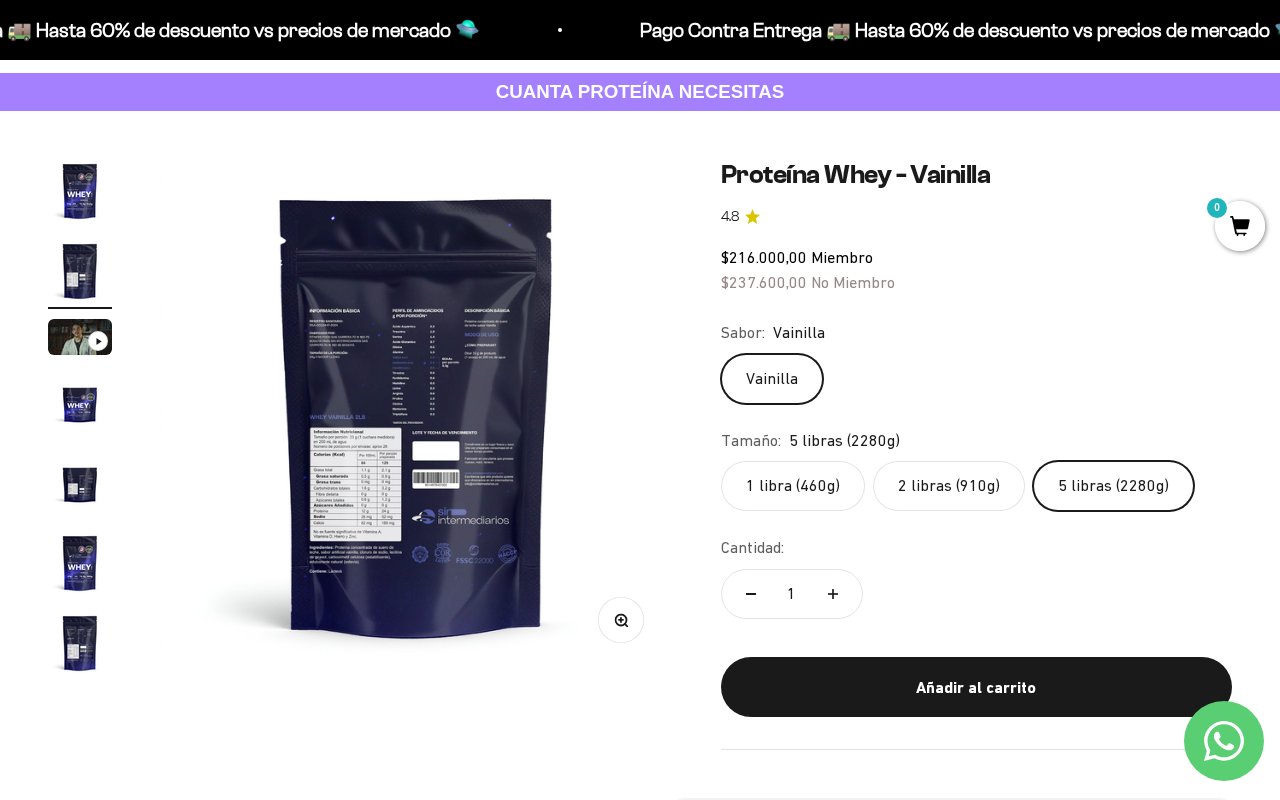 scroll, scrollTop: 89, scrollLeft: 0, axis: vertical 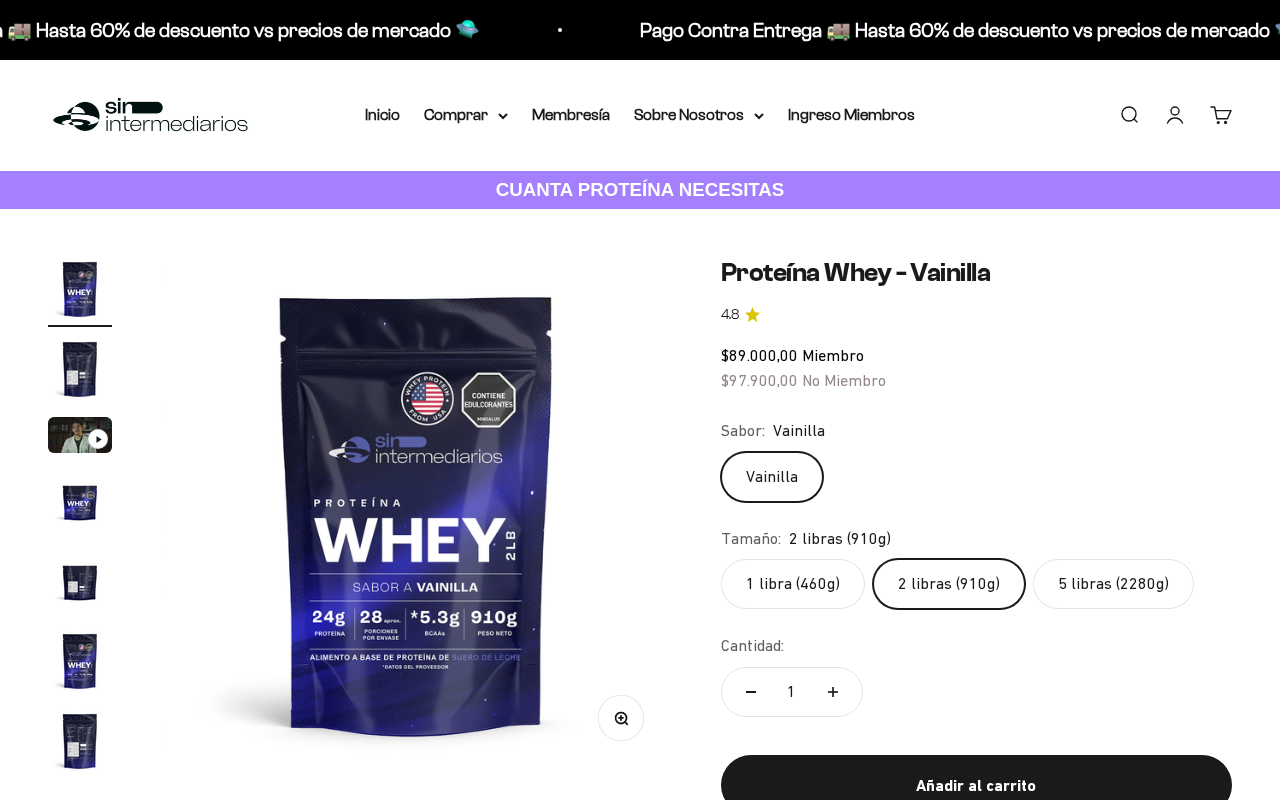 click on "1 libra (460g)" 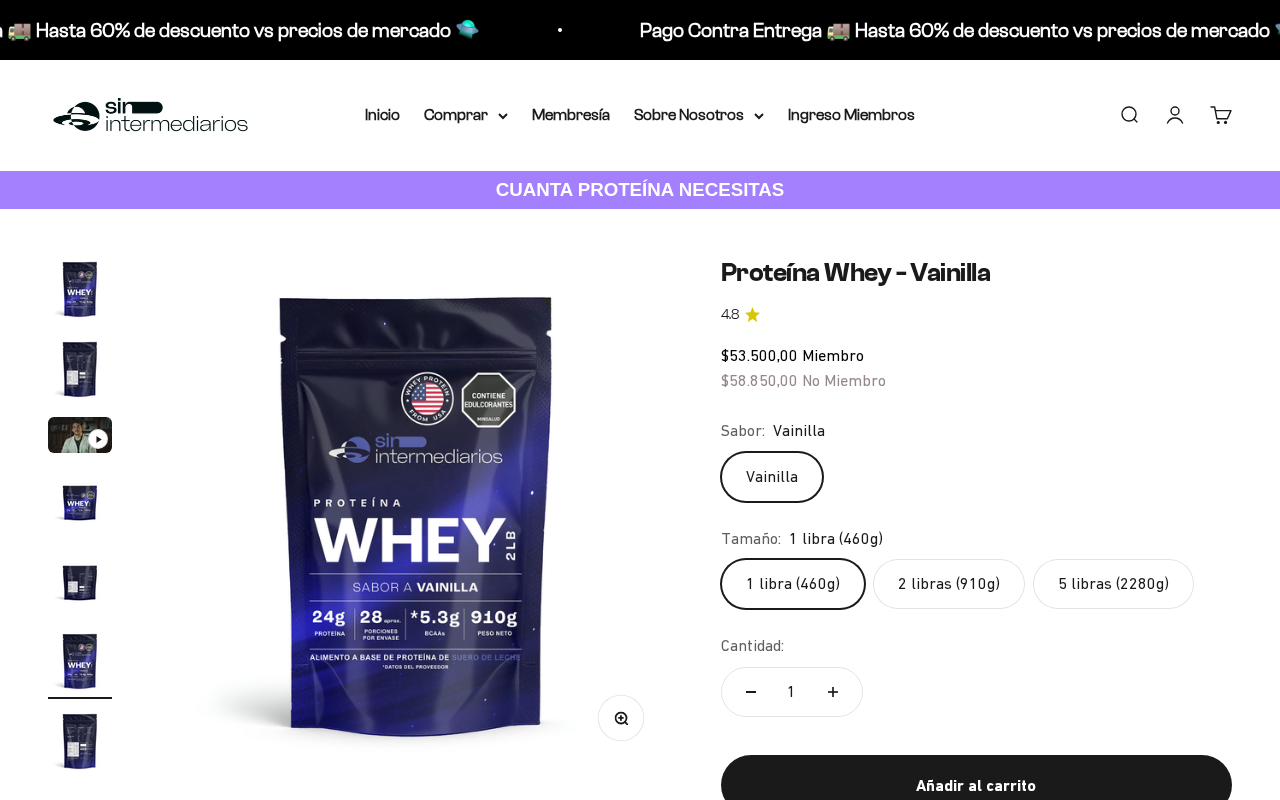 click on "2 libras (910g)" 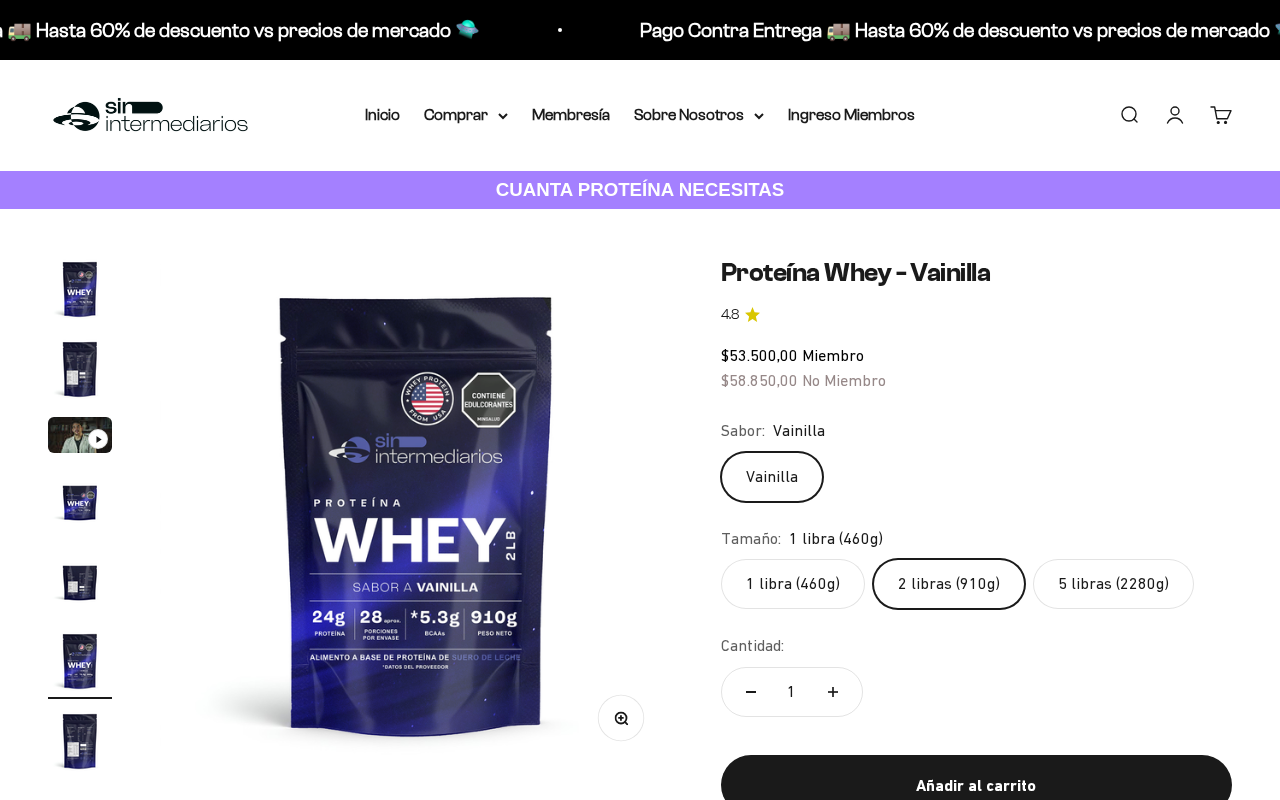 scroll, scrollTop: 0, scrollLeft: 0, axis: both 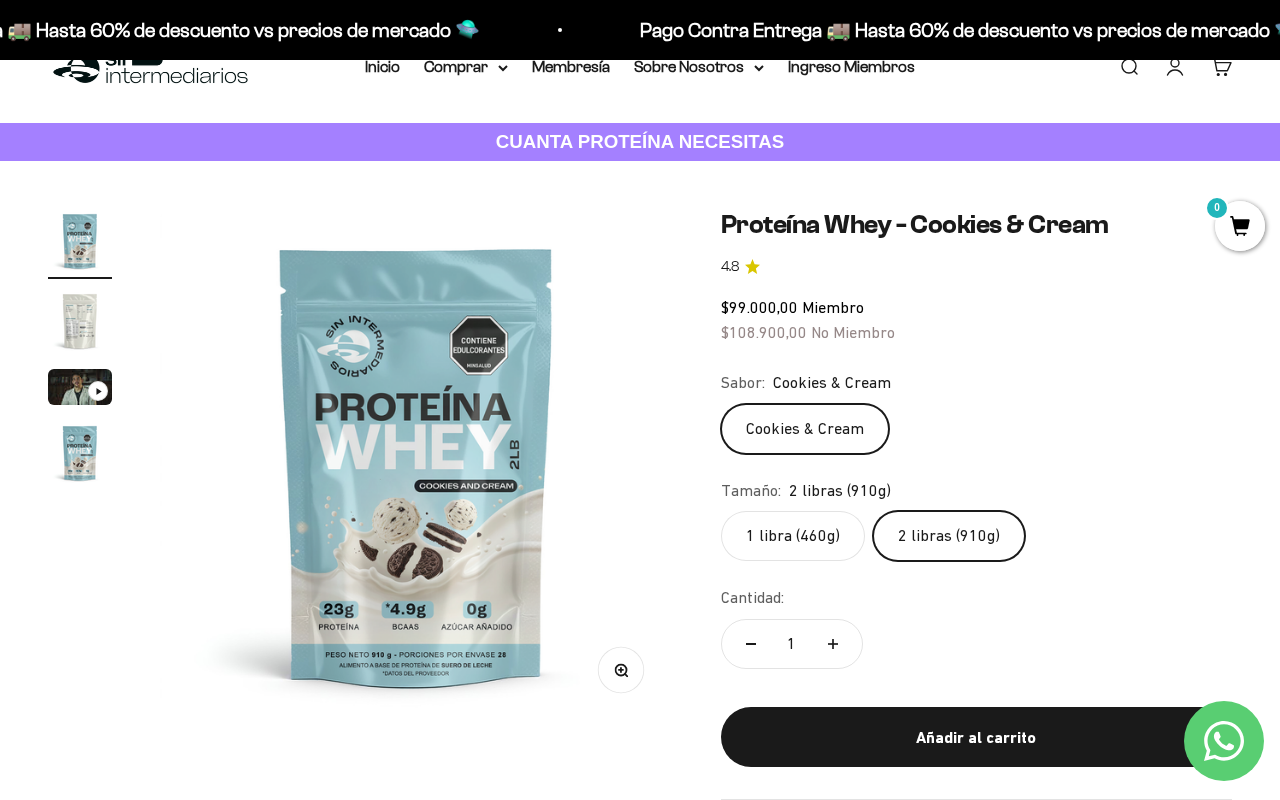 click at bounding box center (80, 321) 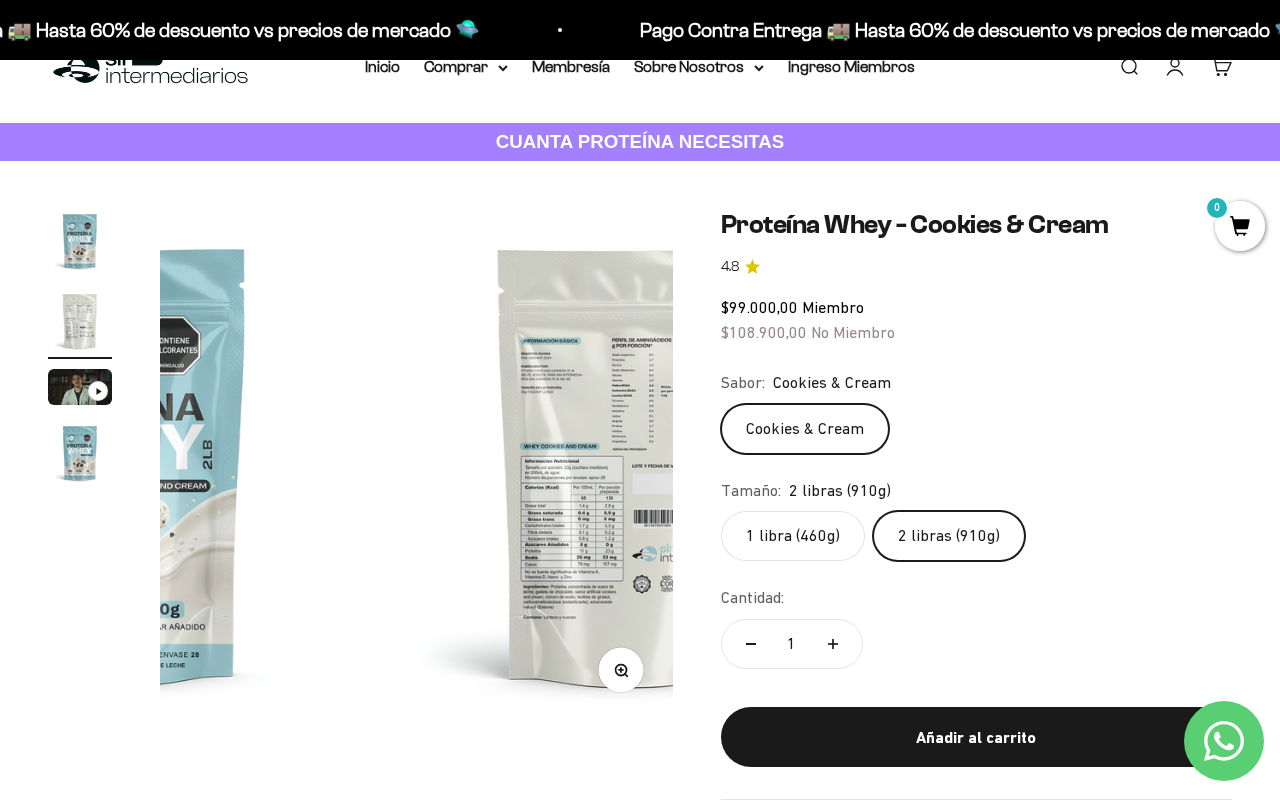 scroll, scrollTop: 0, scrollLeft: 525, axis: horizontal 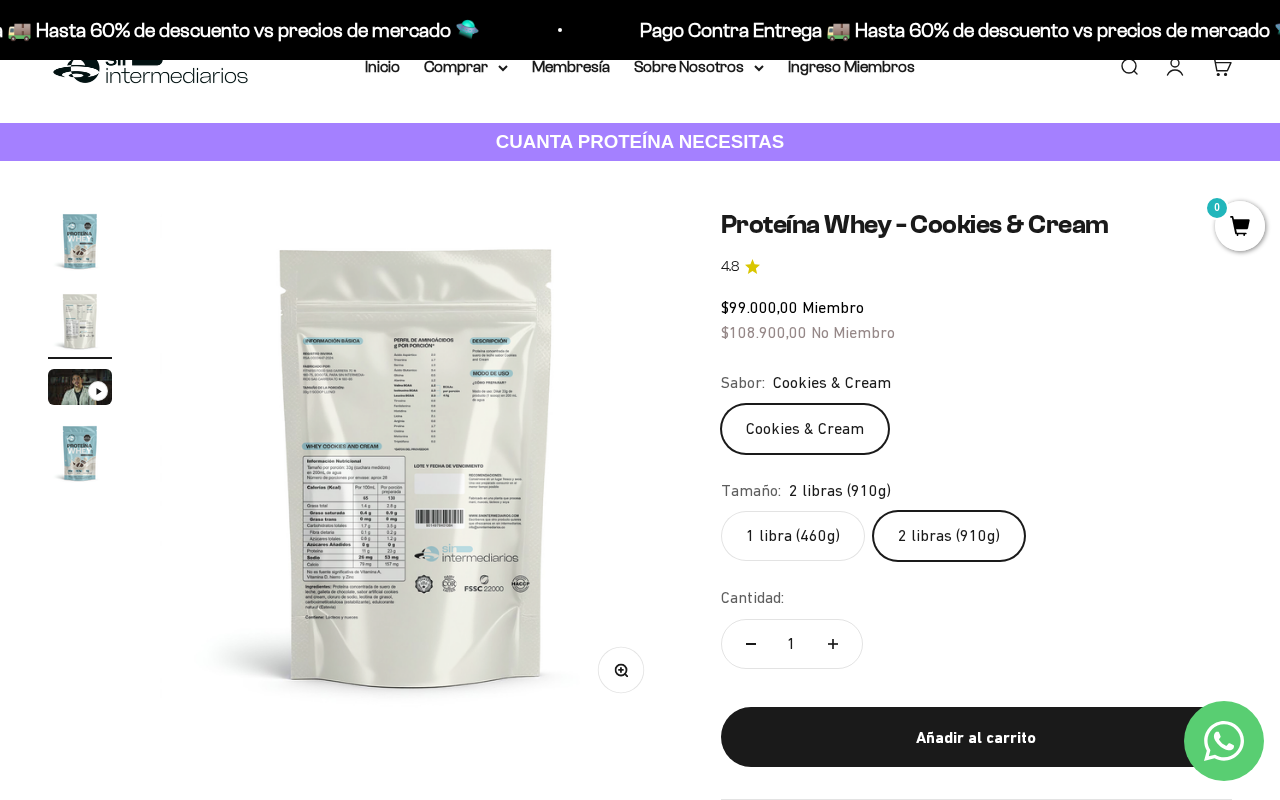 click at bounding box center (416, 465) 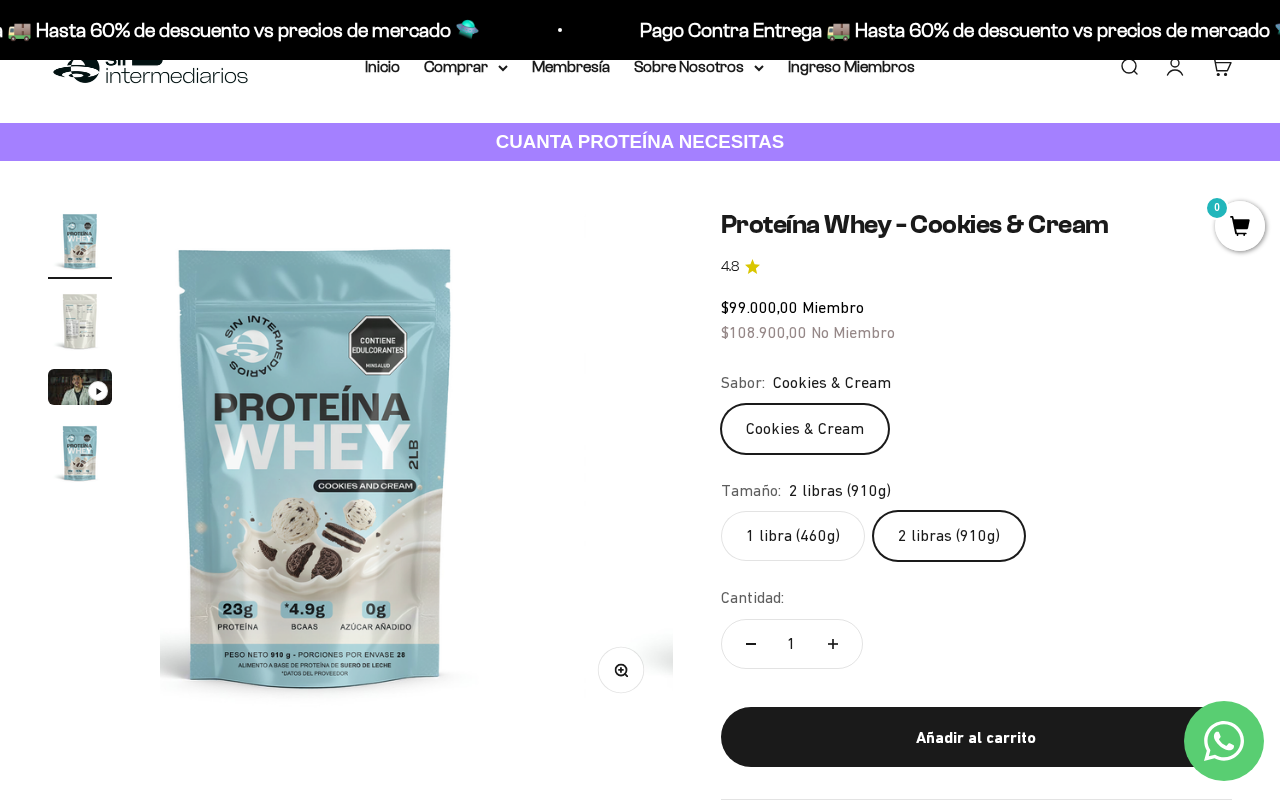 scroll, scrollTop: 0, scrollLeft: 0, axis: both 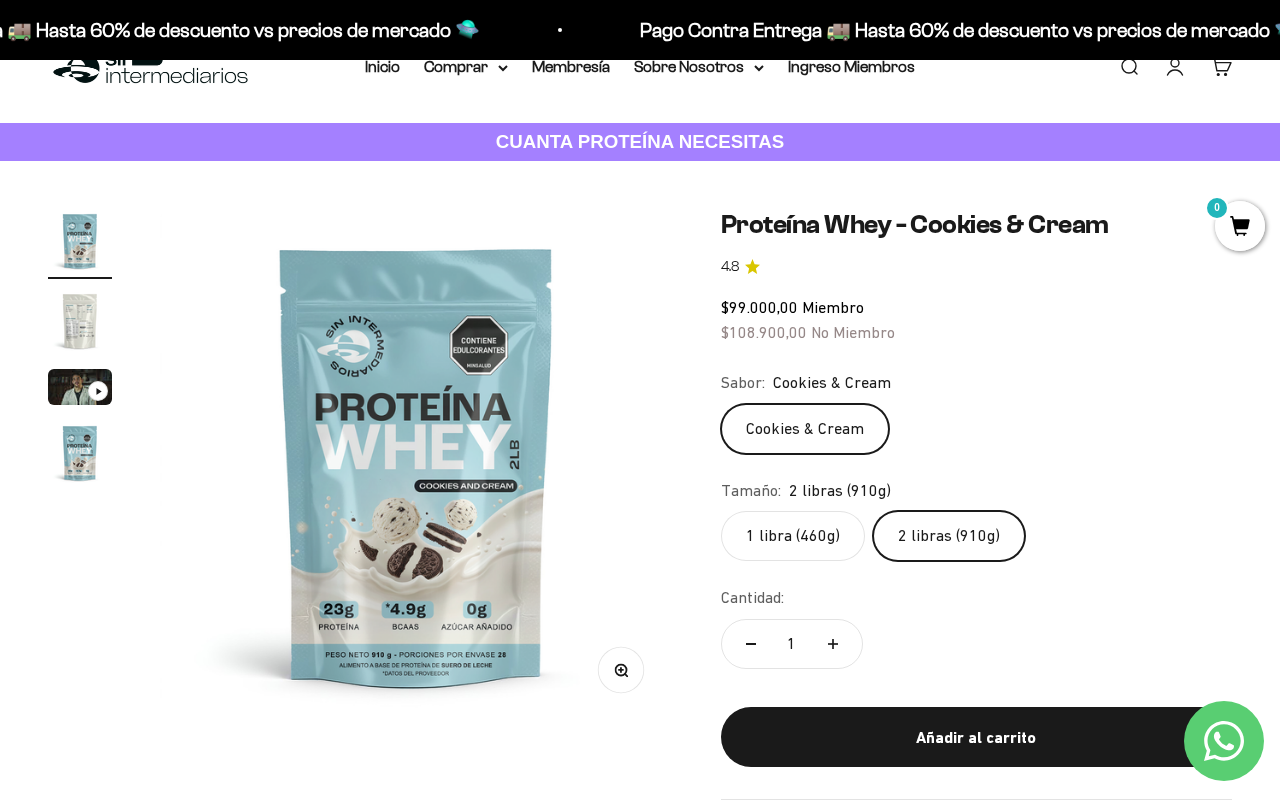 click at bounding box center (80, 321) 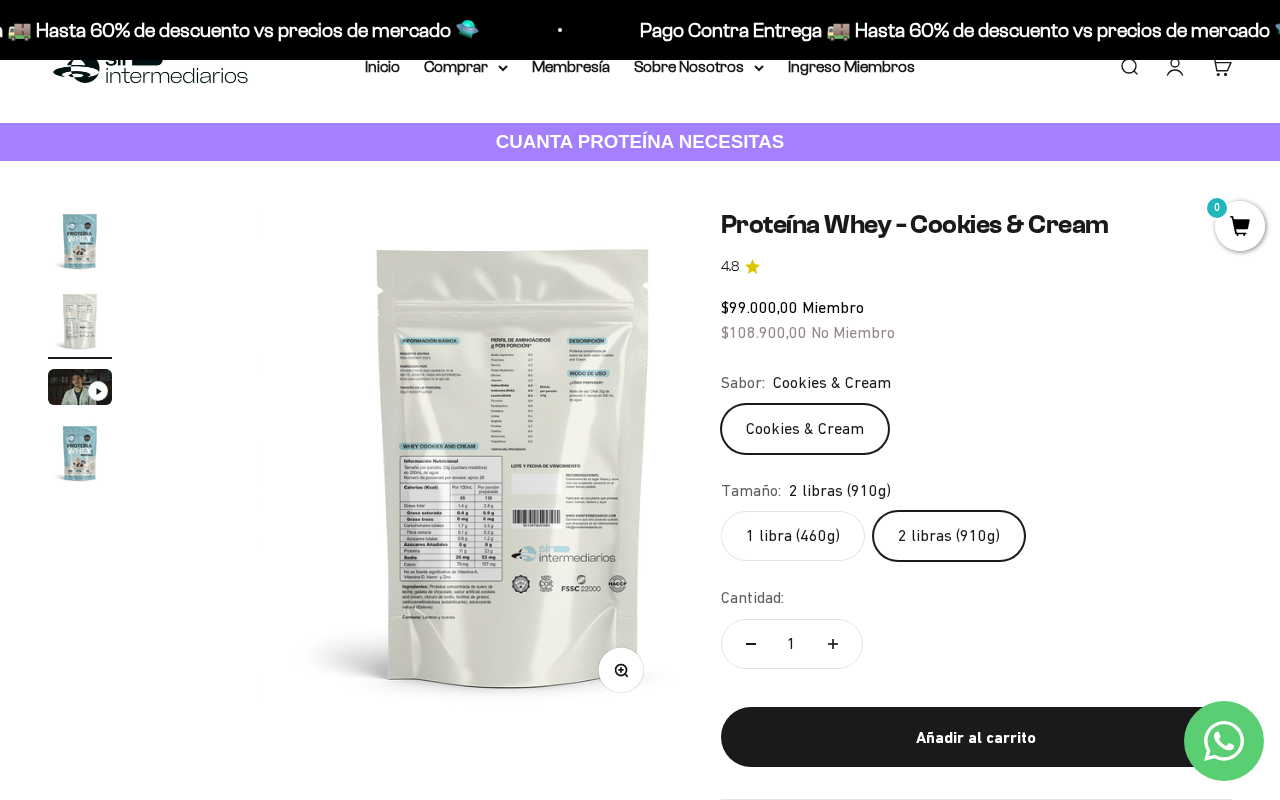 scroll, scrollTop: 0, scrollLeft: 525, axis: horizontal 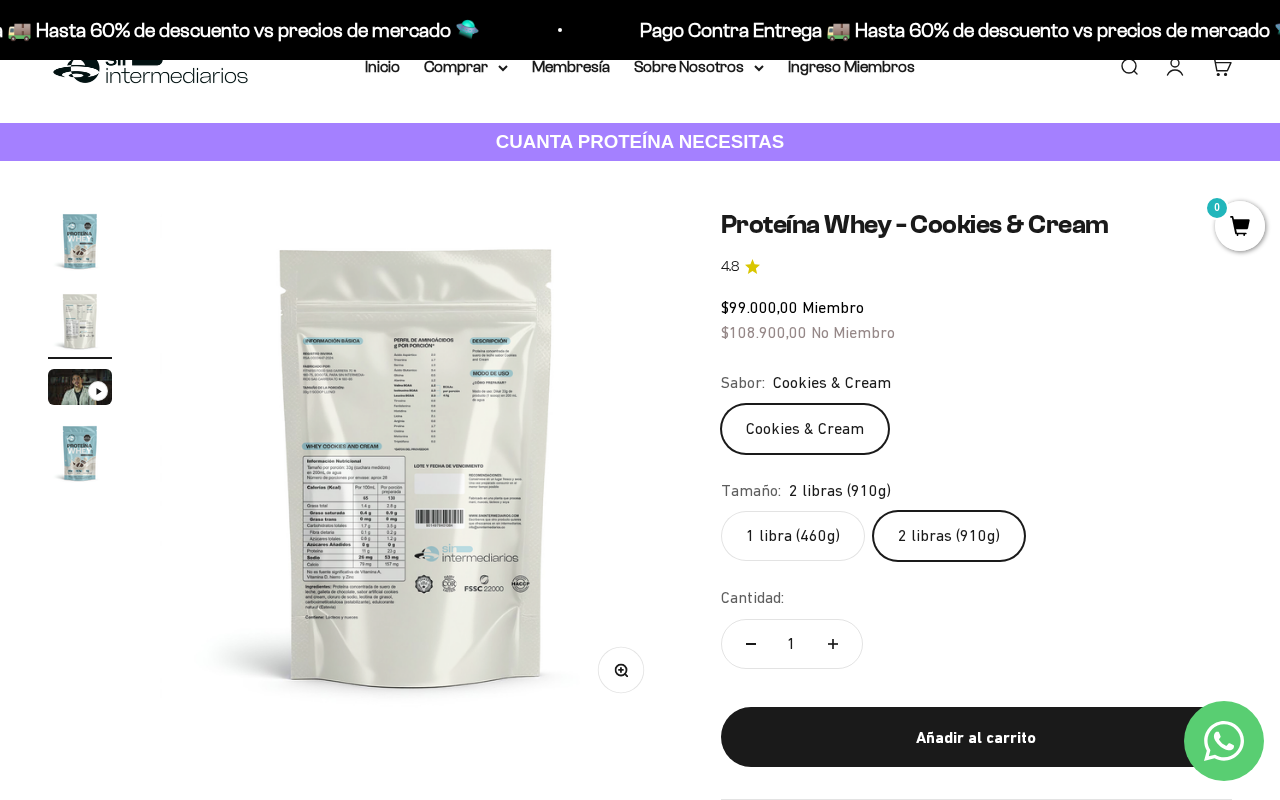 click 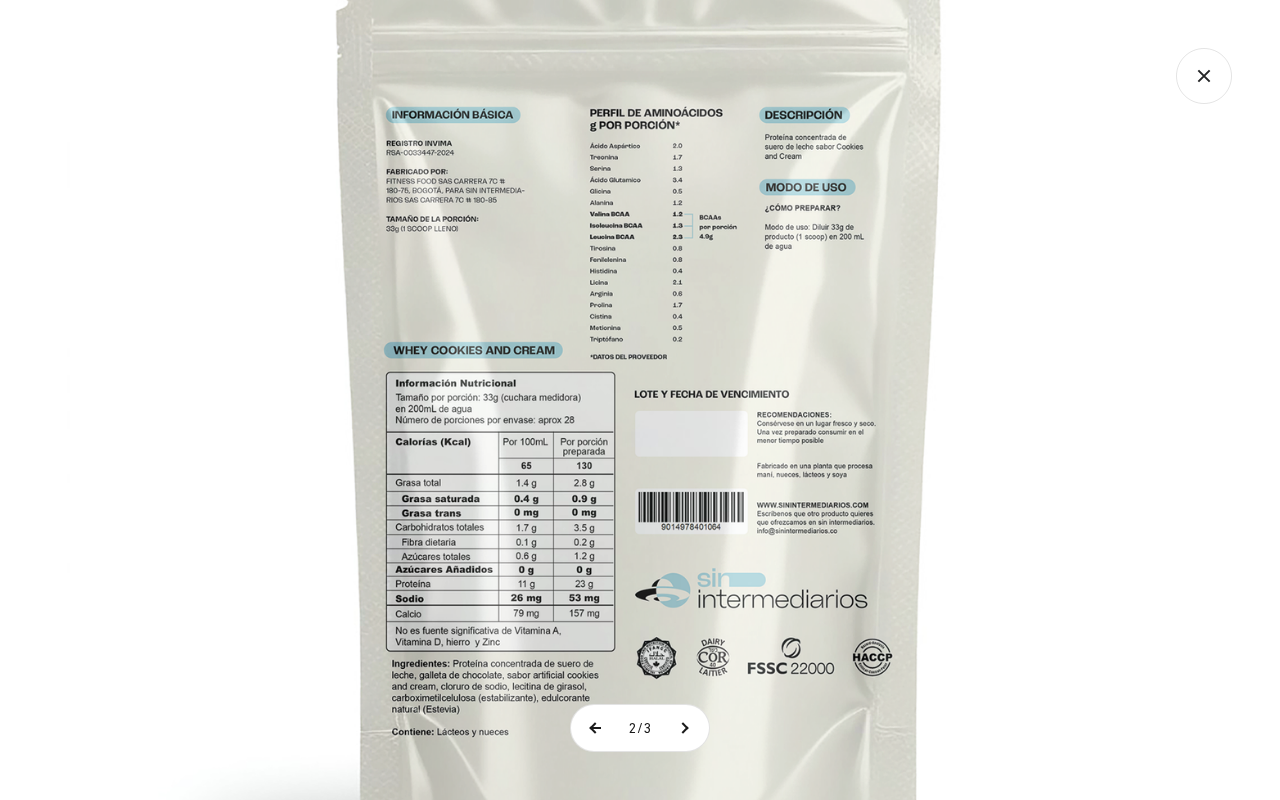 click at bounding box center [596, 728] 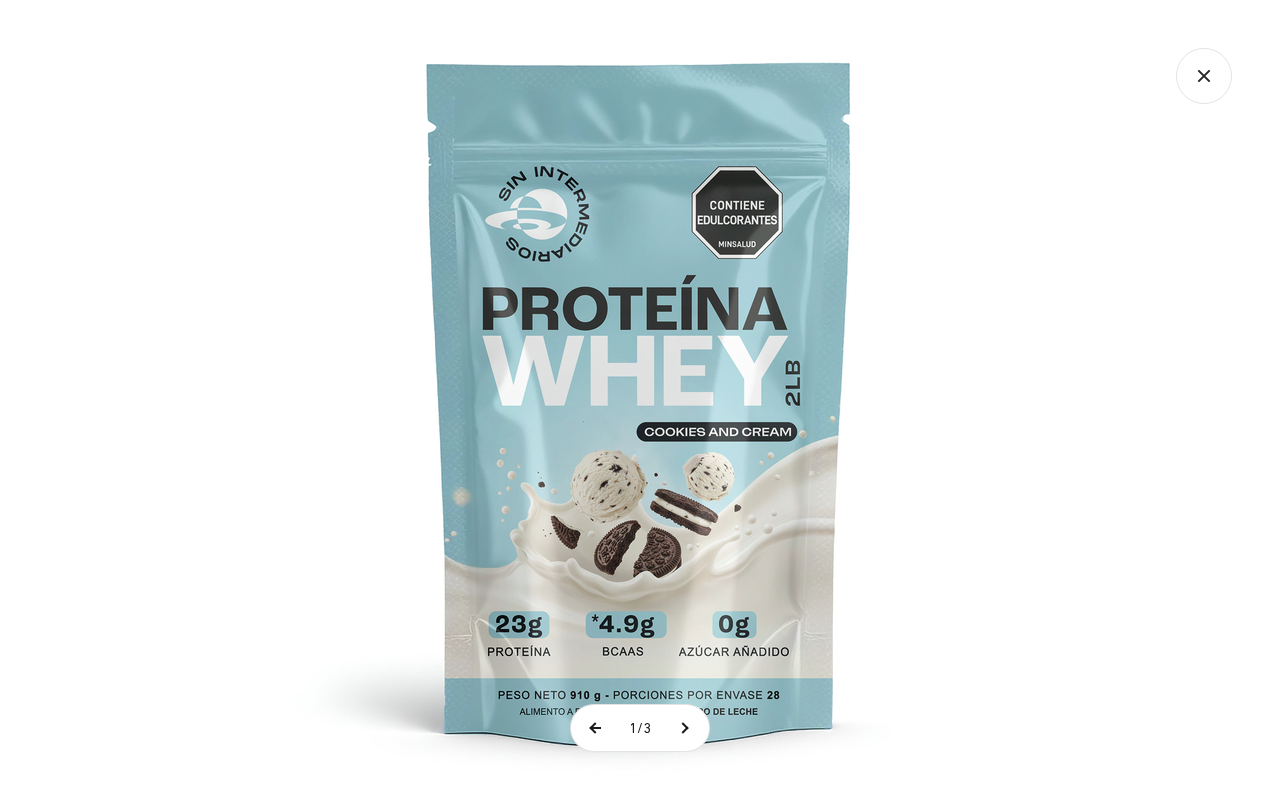 click at bounding box center (596, 728) 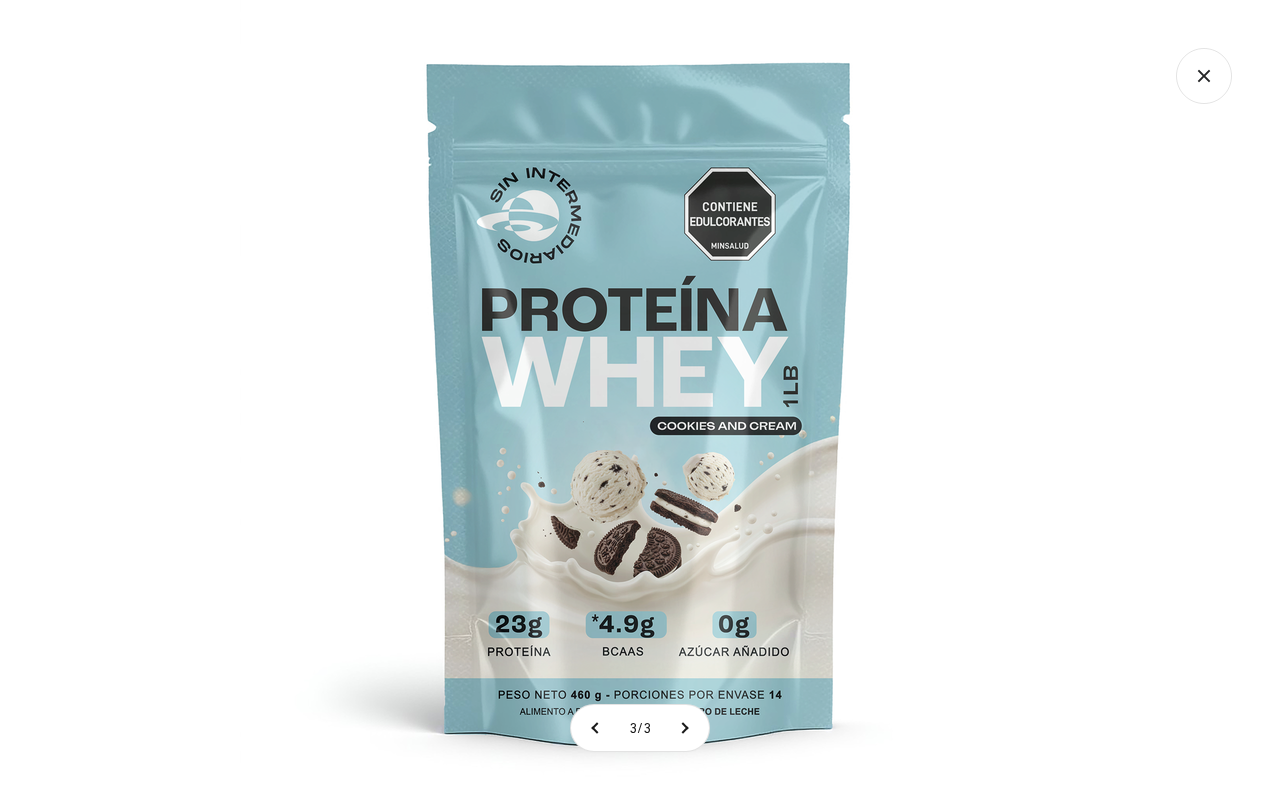 click 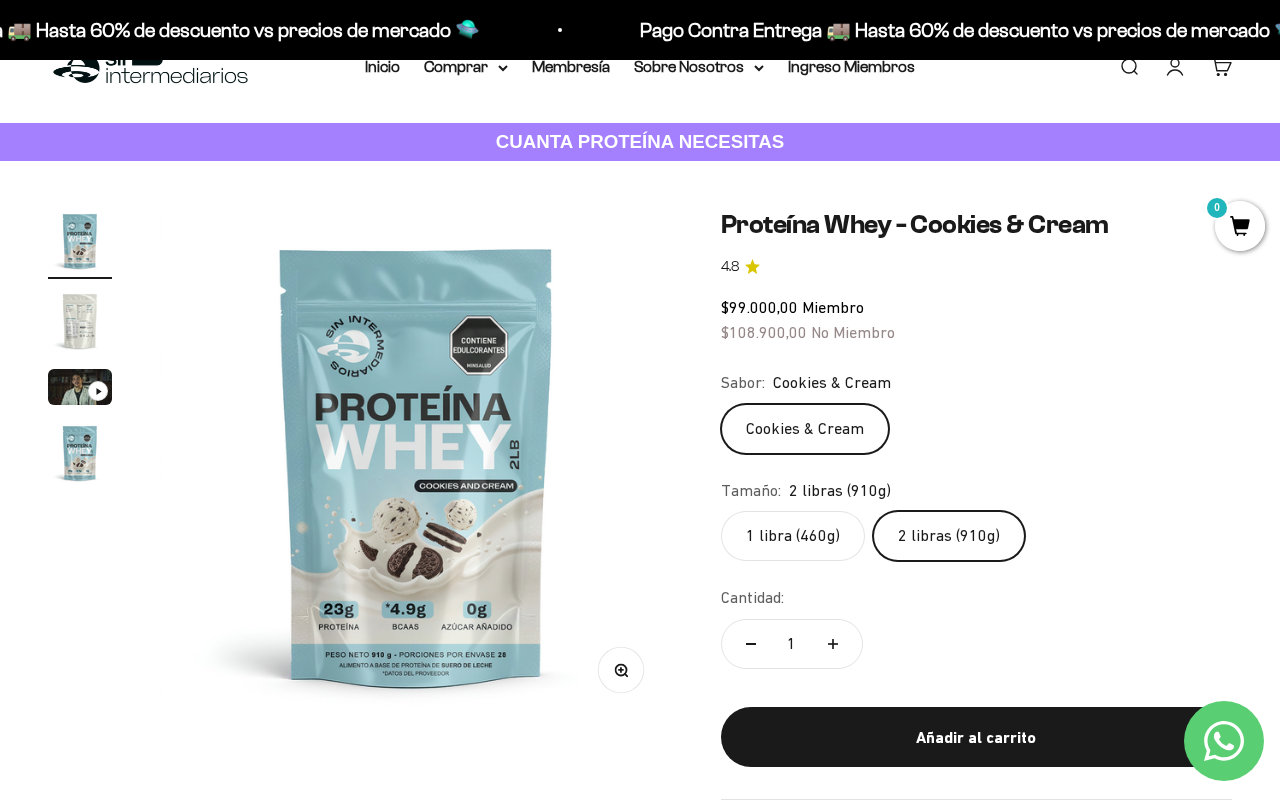 scroll, scrollTop: 0, scrollLeft: 0, axis: both 